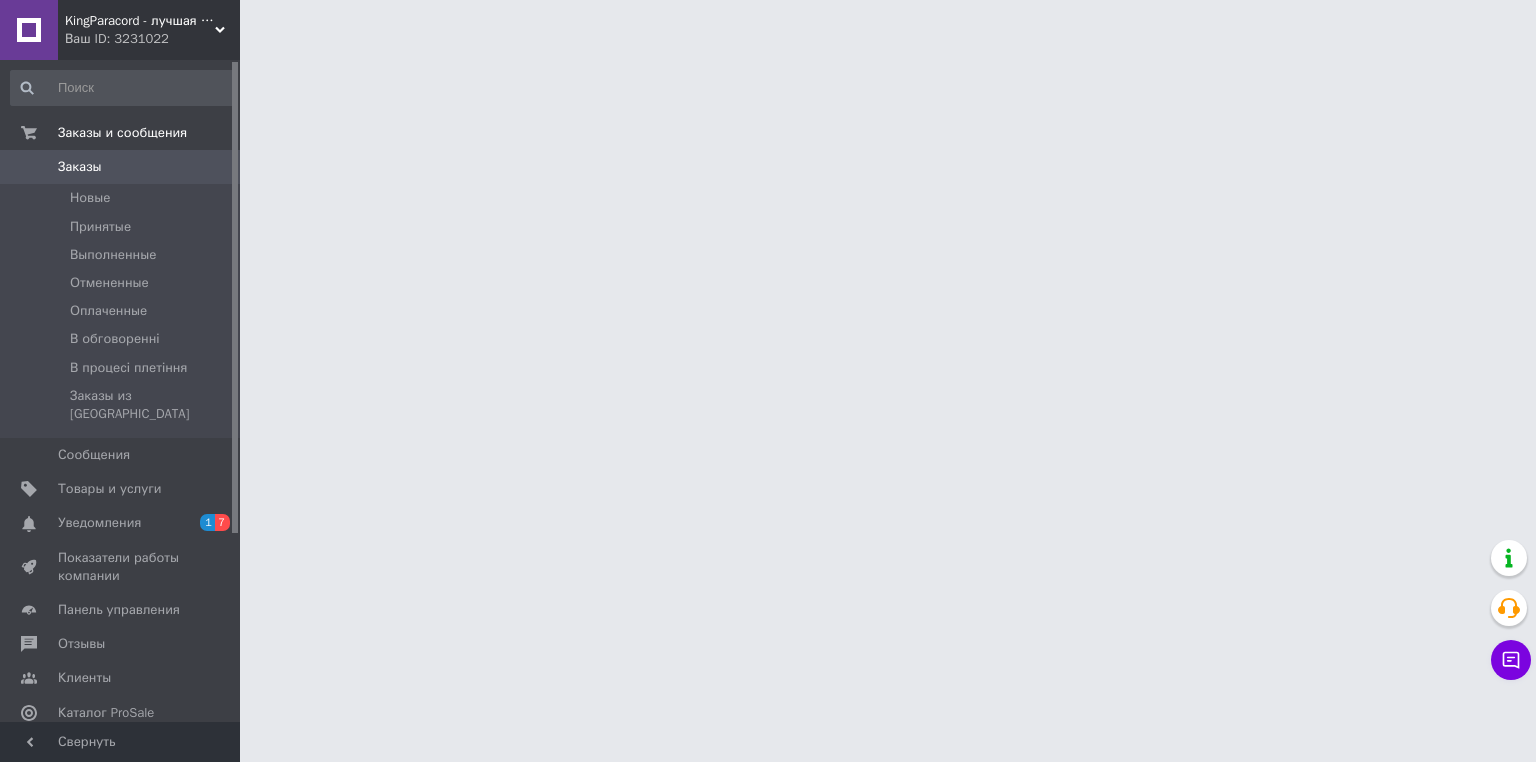 scroll, scrollTop: 0, scrollLeft: 0, axis: both 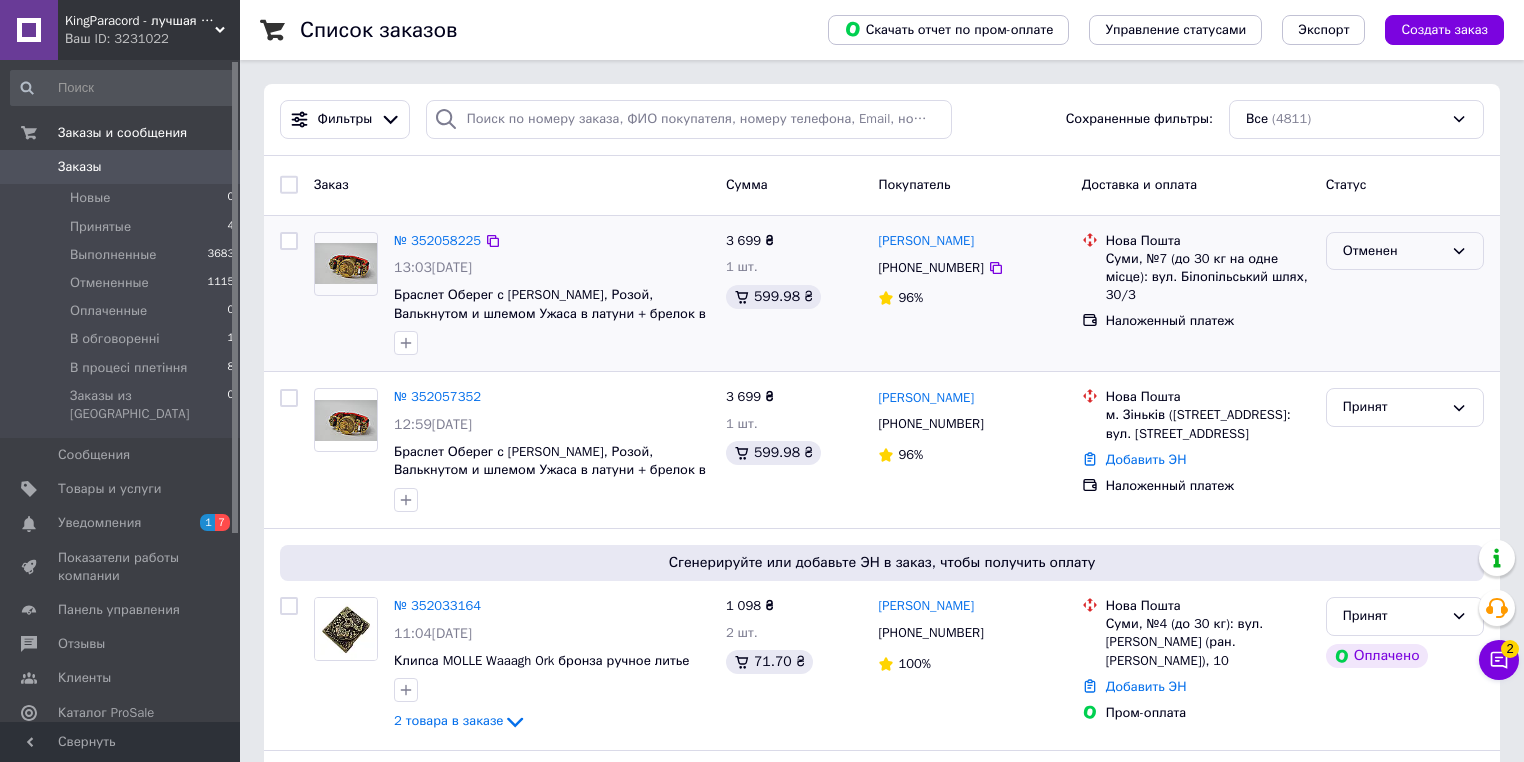 click on "Отменен" at bounding box center [1393, 251] 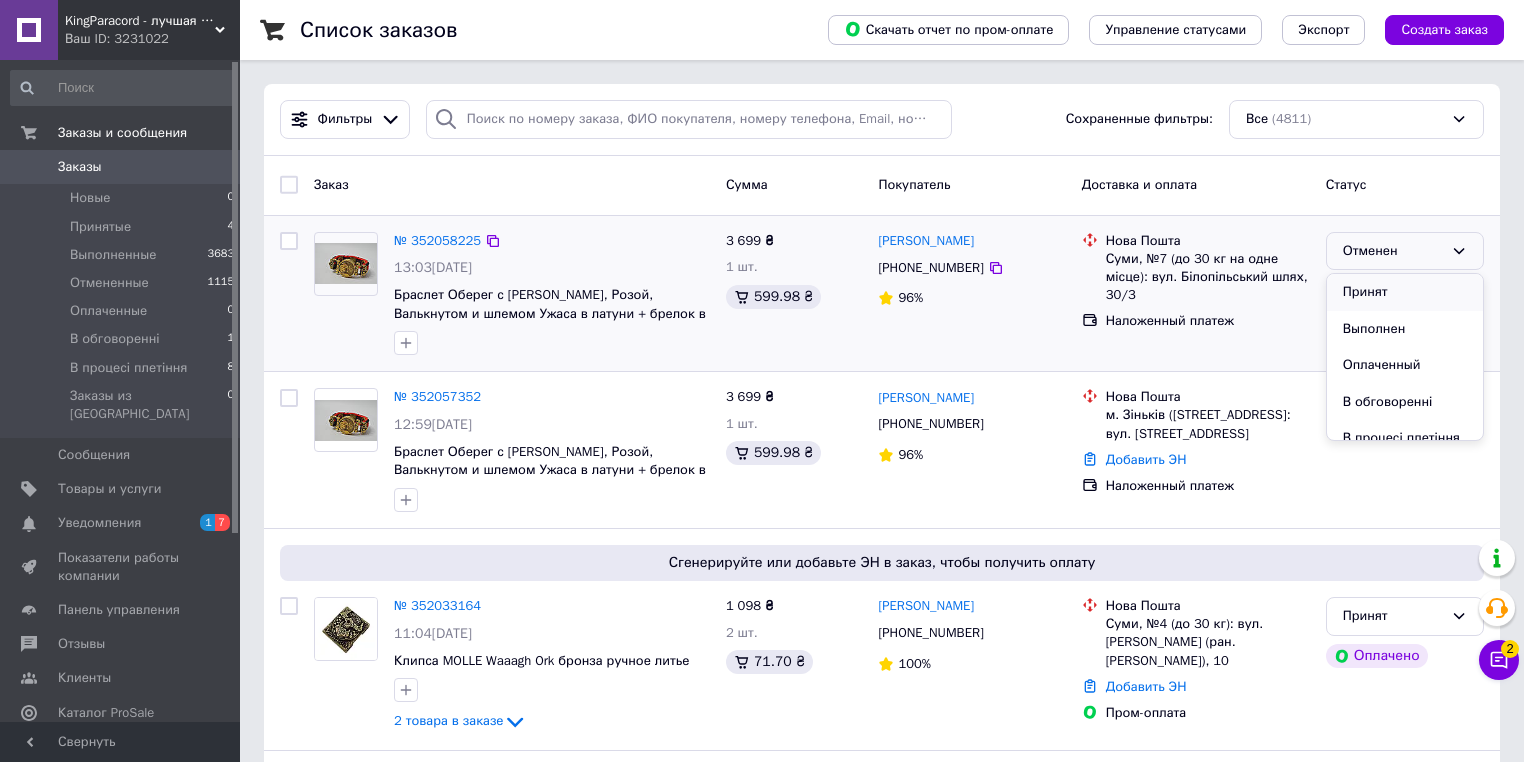 click on "Принят" at bounding box center (1405, 292) 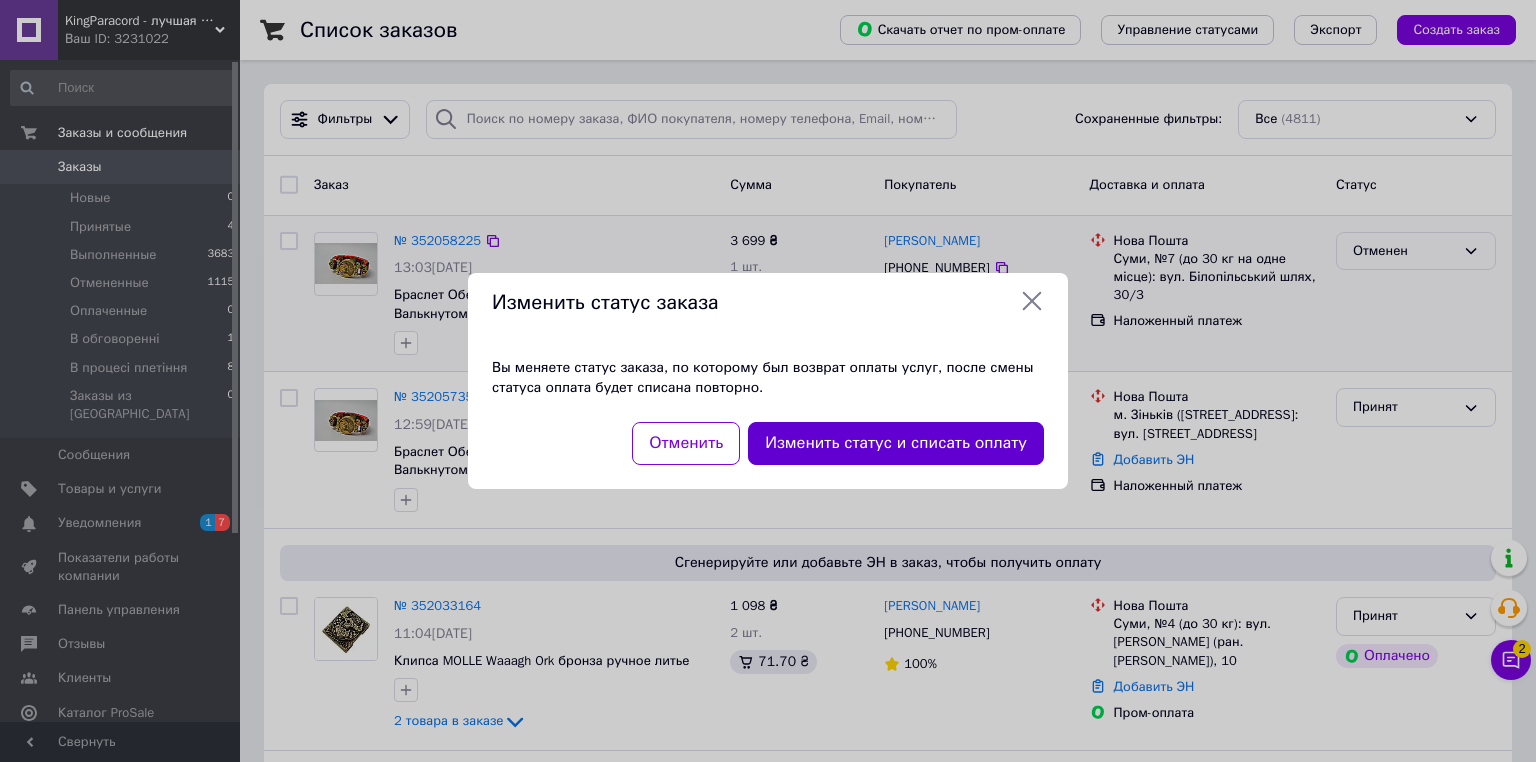 click on "Изменить статус и списать оплату" at bounding box center [896, 443] 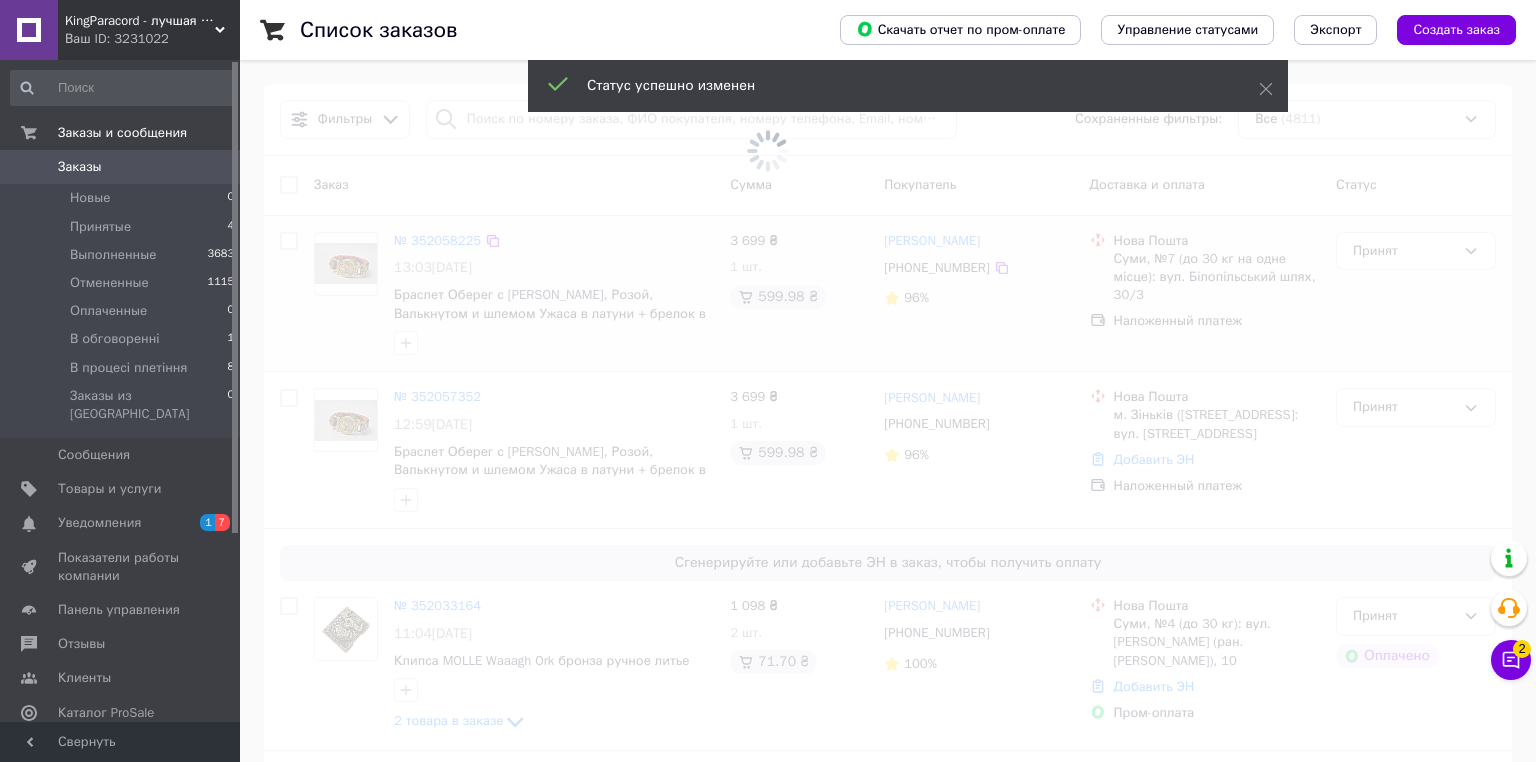 click at bounding box center [768, 381] 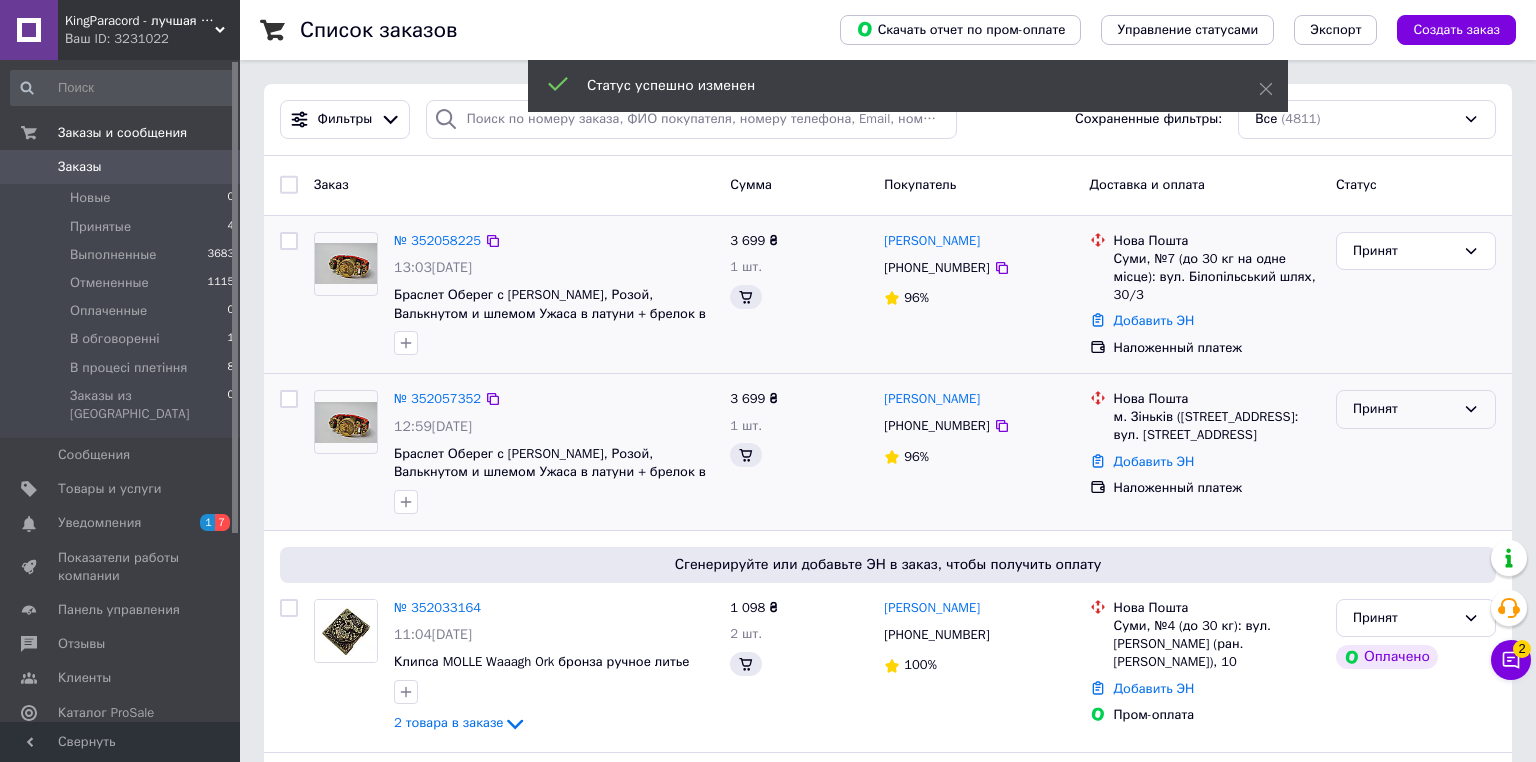 click on "Принят" at bounding box center [1404, 409] 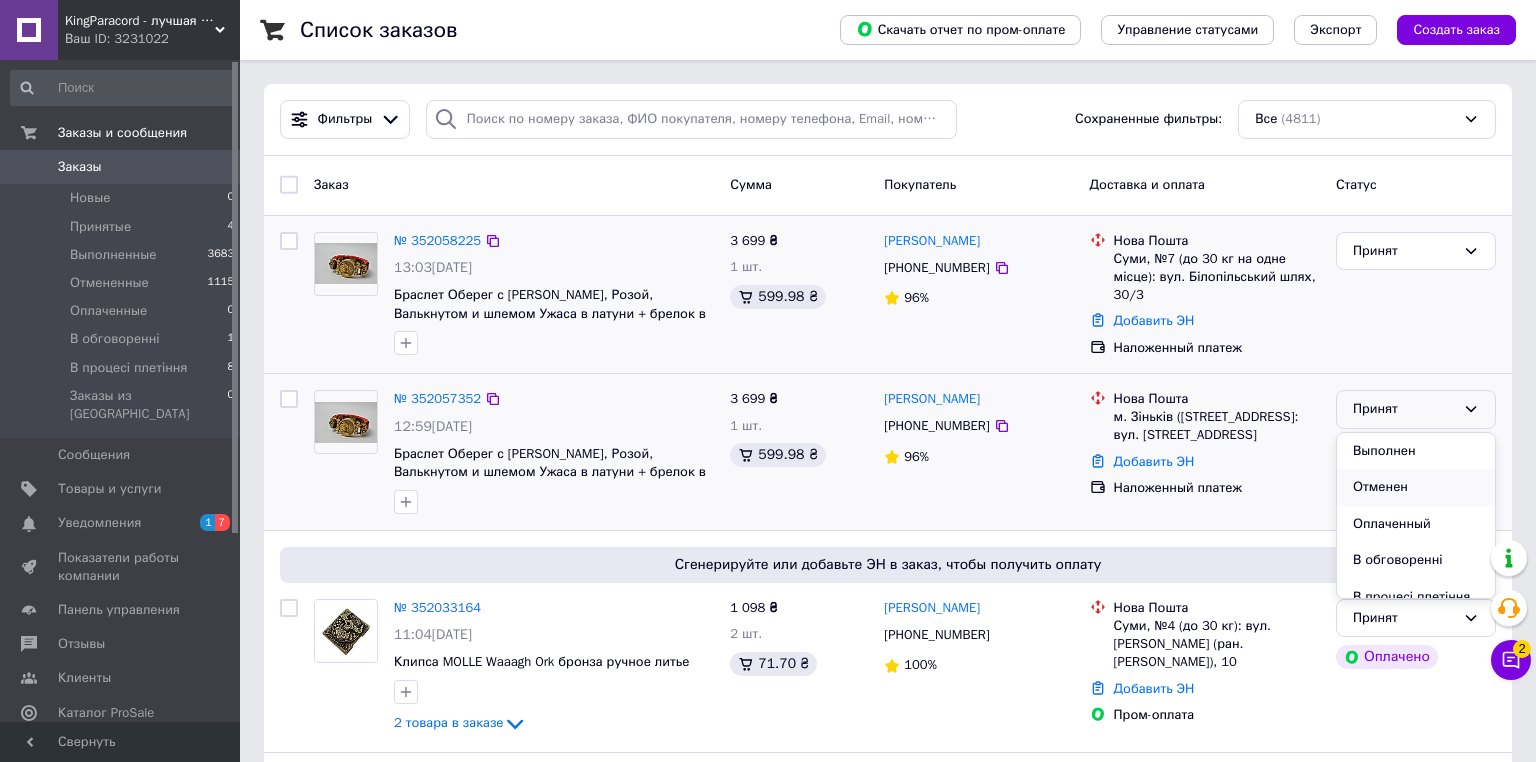 click on "Отменен" at bounding box center (1416, 487) 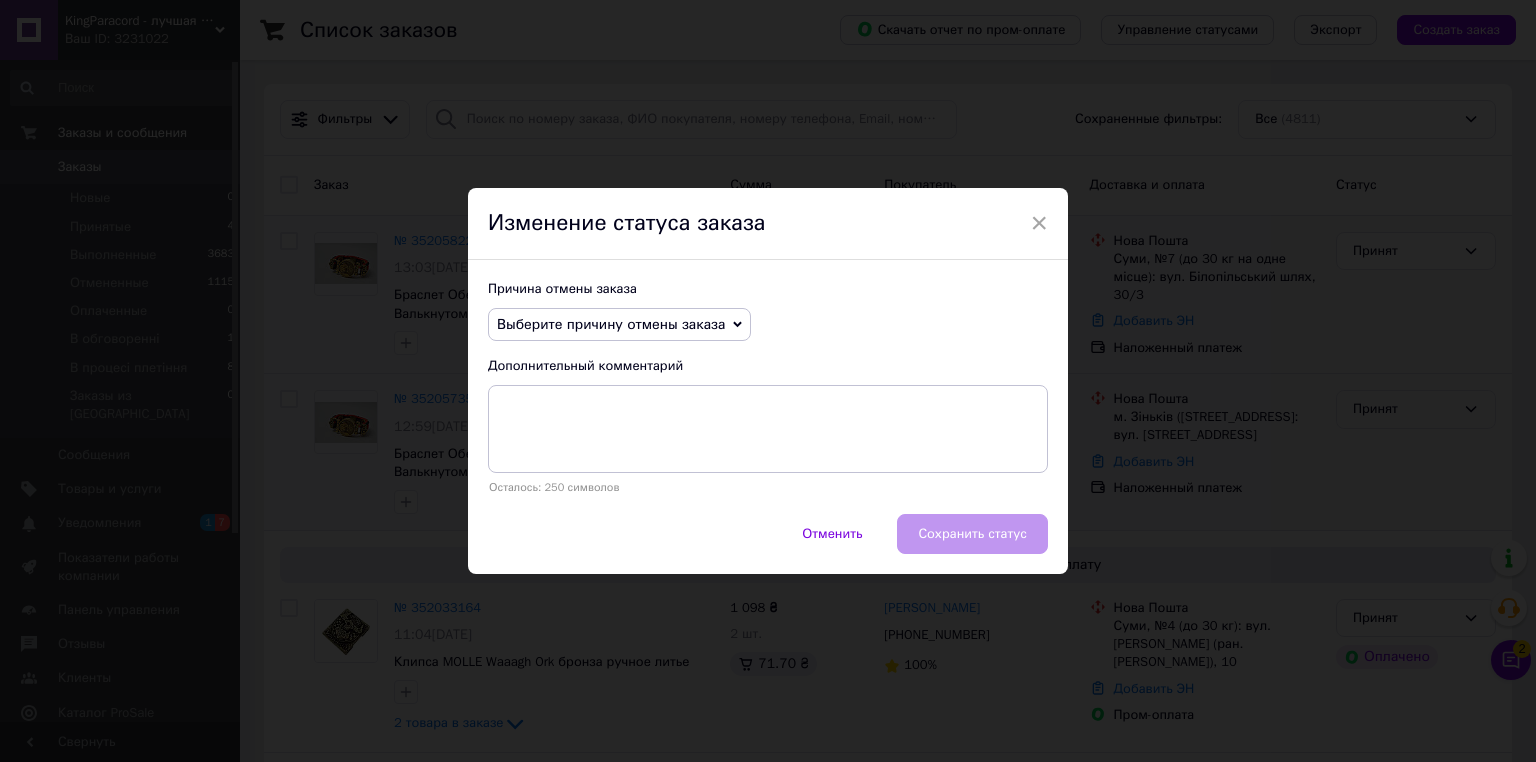 click on "Выберите причину отмены заказа" at bounding box center [619, 325] 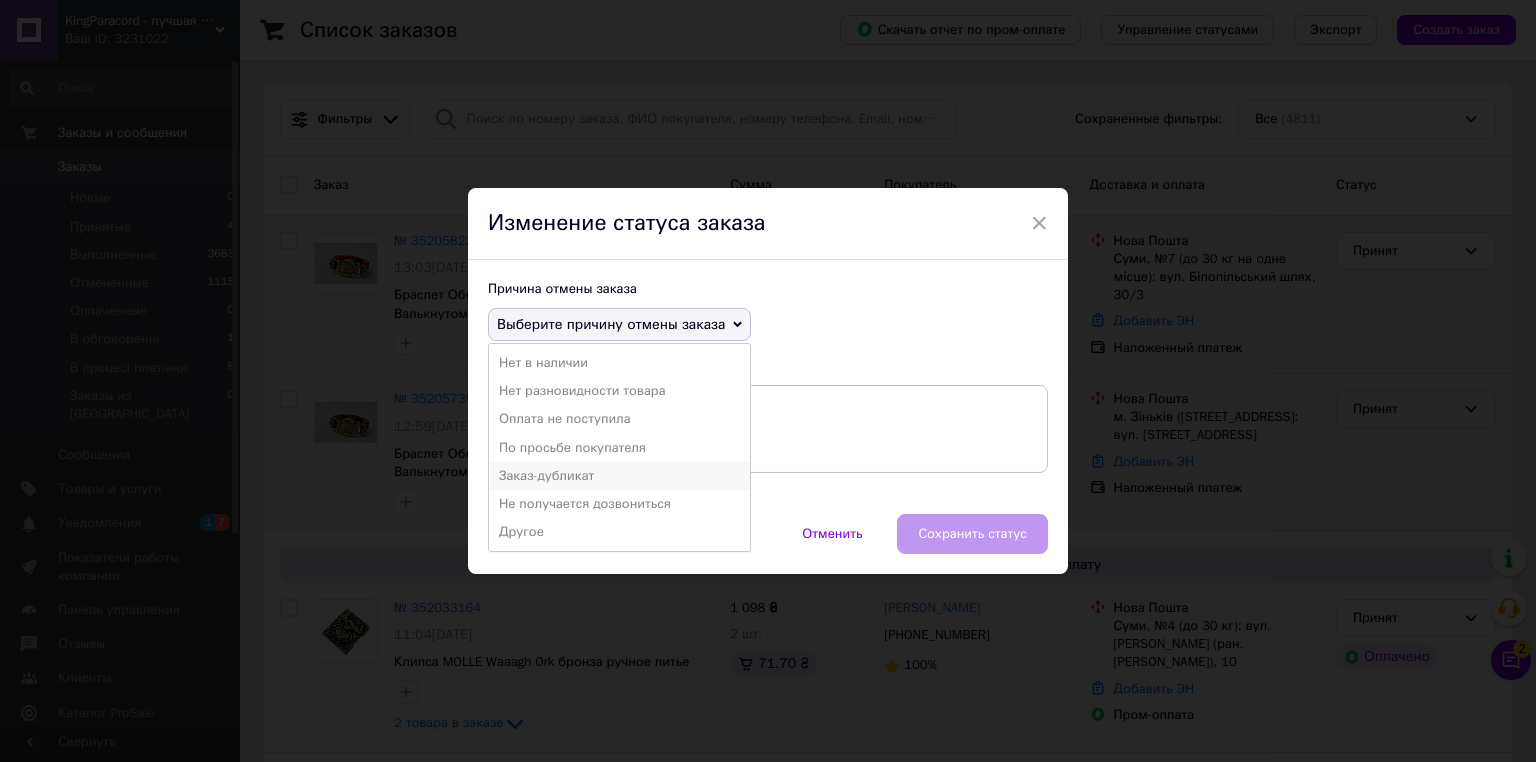 click on "Заказ-дубликат" at bounding box center [619, 476] 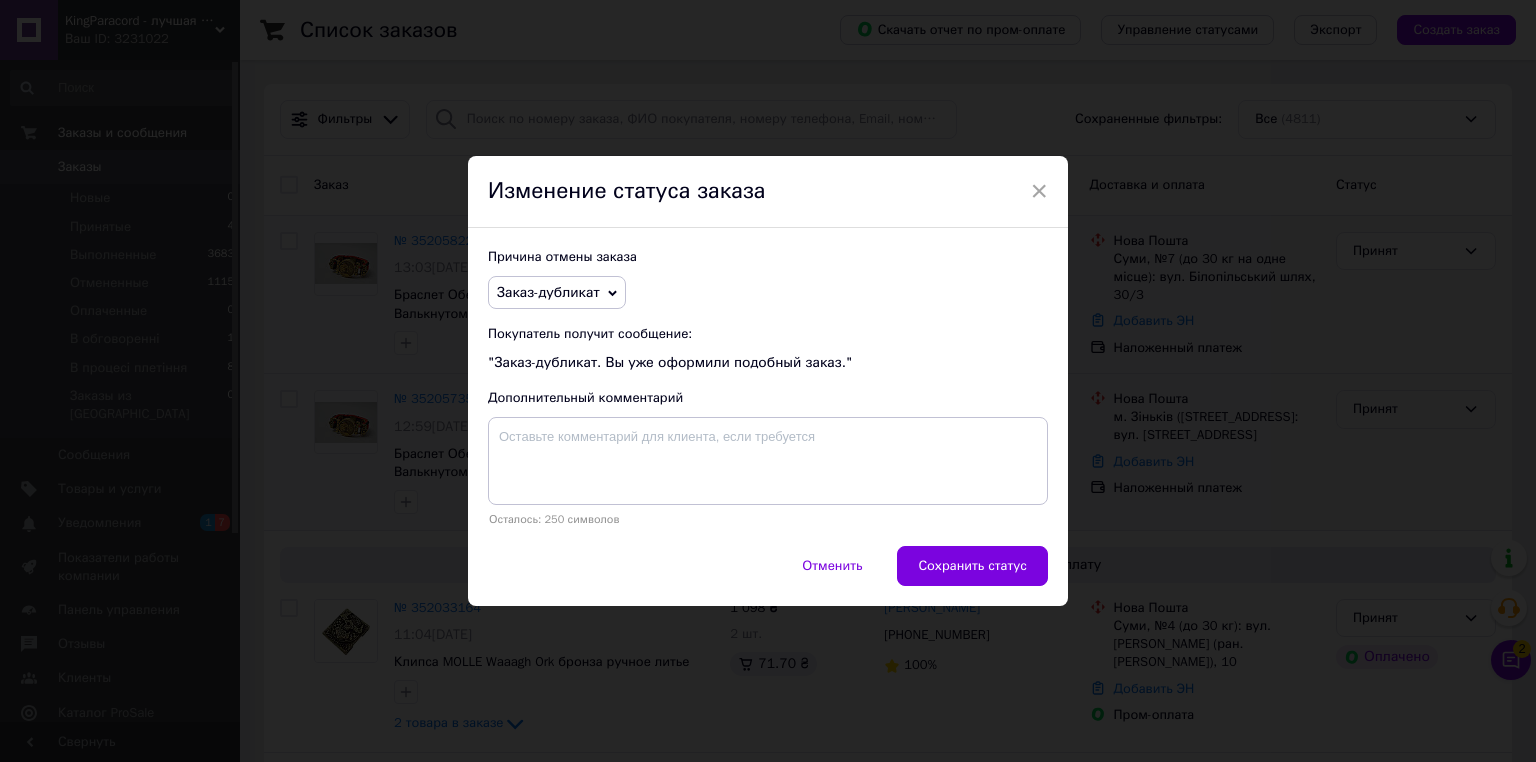 click on "Сохранить статус" at bounding box center [972, 566] 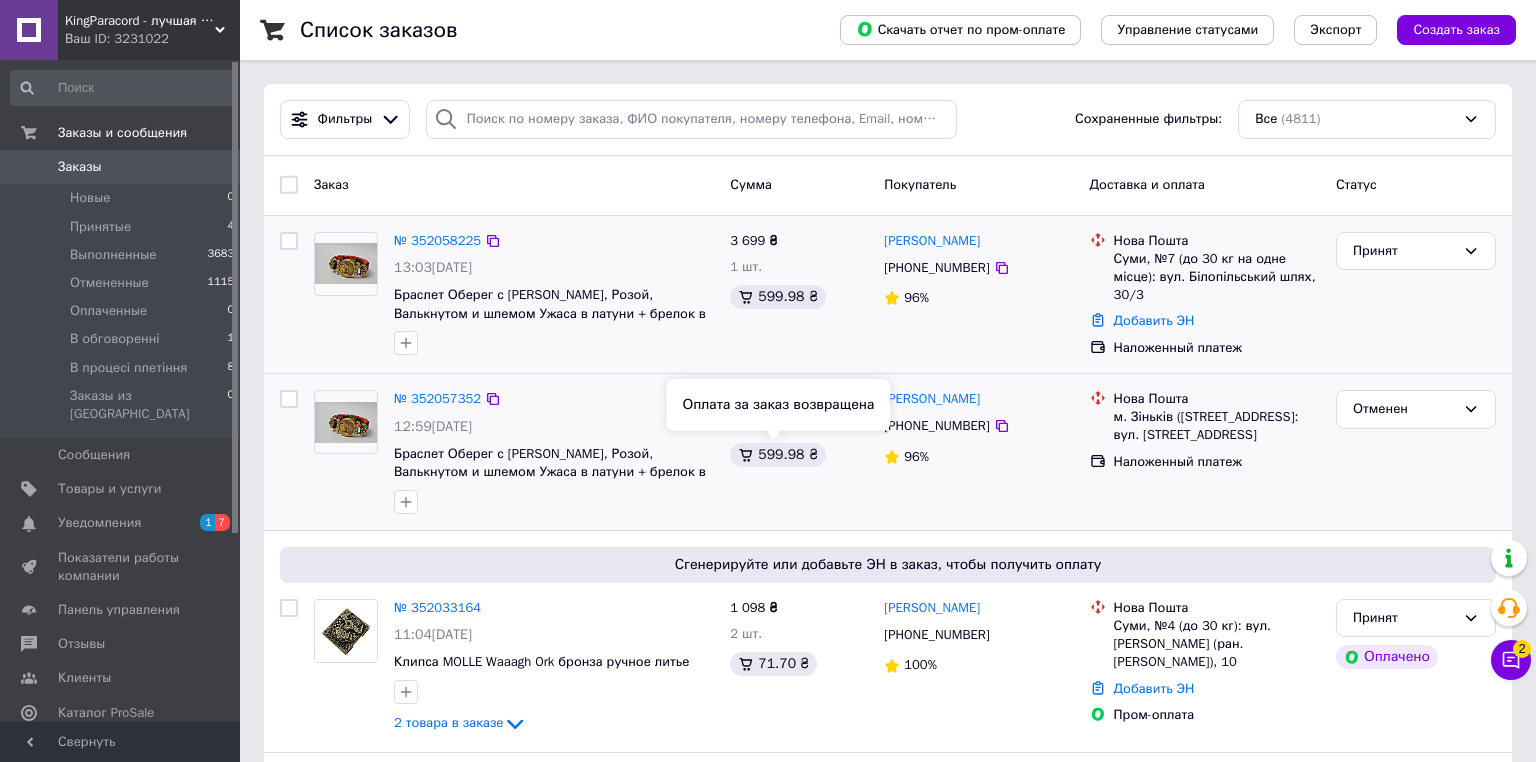 click on "№ 352058225 13:03, 10.07.2025 Браслет Оберег с Козаком, Розой, Валькнутом и шлемом Ужаса в латуни + брелок в подарок 3 699 ₴ 1 шт. 599.98 ₴ Олександр Слабинський +380669801677 96% Нова Пошта Суми, №7 (до 30 кг на одне місце): вул. Білопільський шлях, 30/3 Добавить ЭН Наложенный платеж Принят" at bounding box center [888, 295] 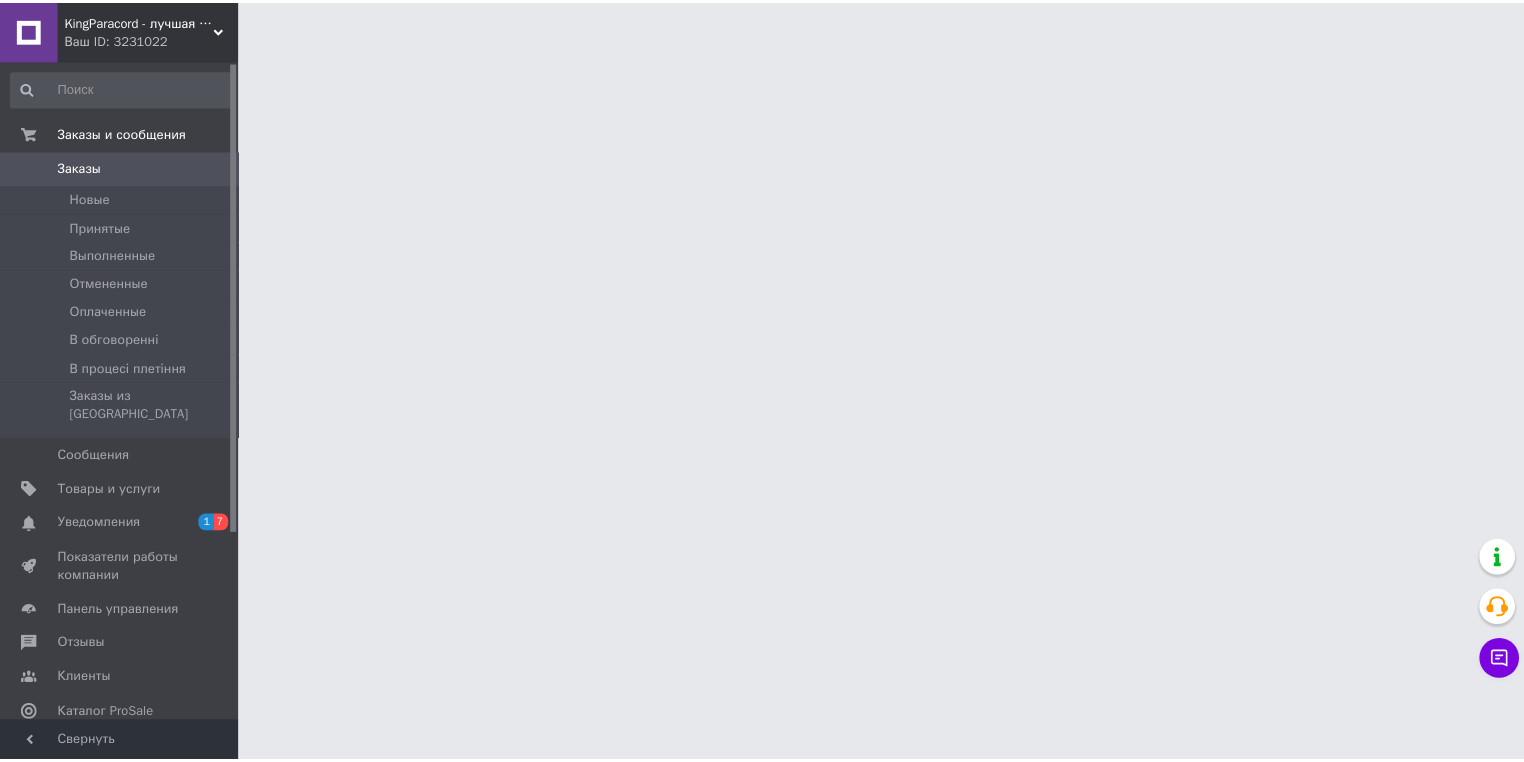 scroll, scrollTop: 0, scrollLeft: 0, axis: both 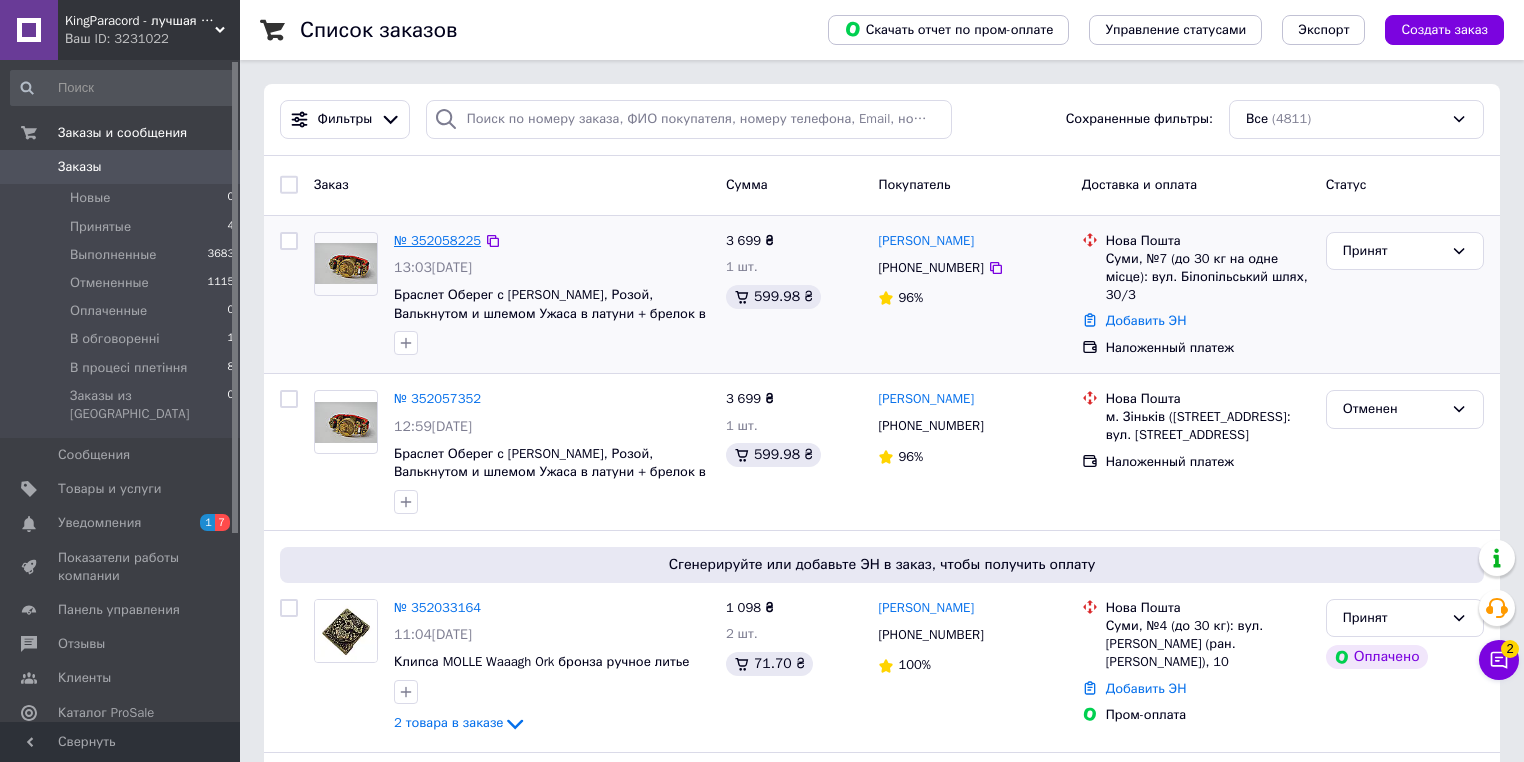 click on "№ 352058225" at bounding box center (437, 240) 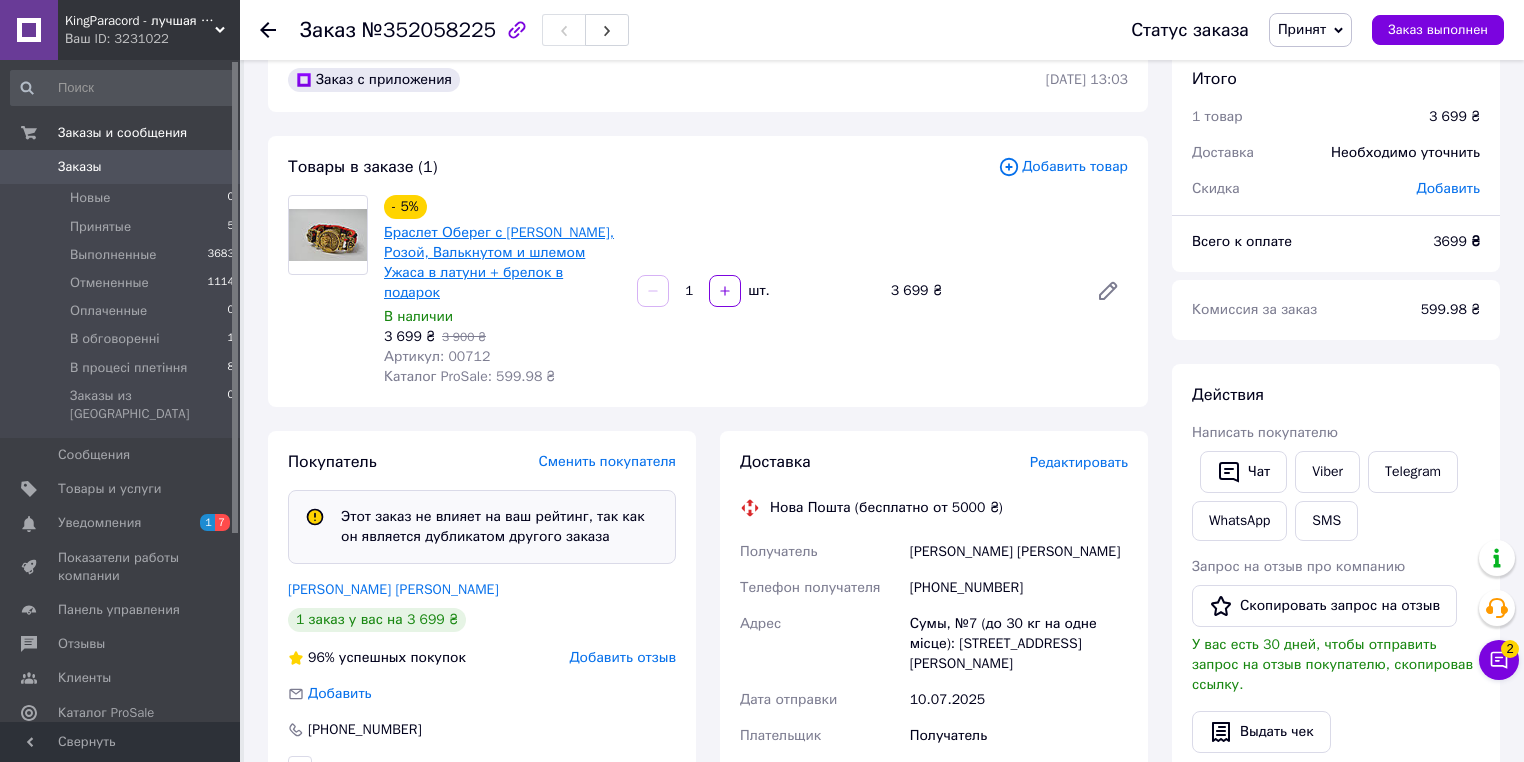 scroll, scrollTop: 0, scrollLeft: 0, axis: both 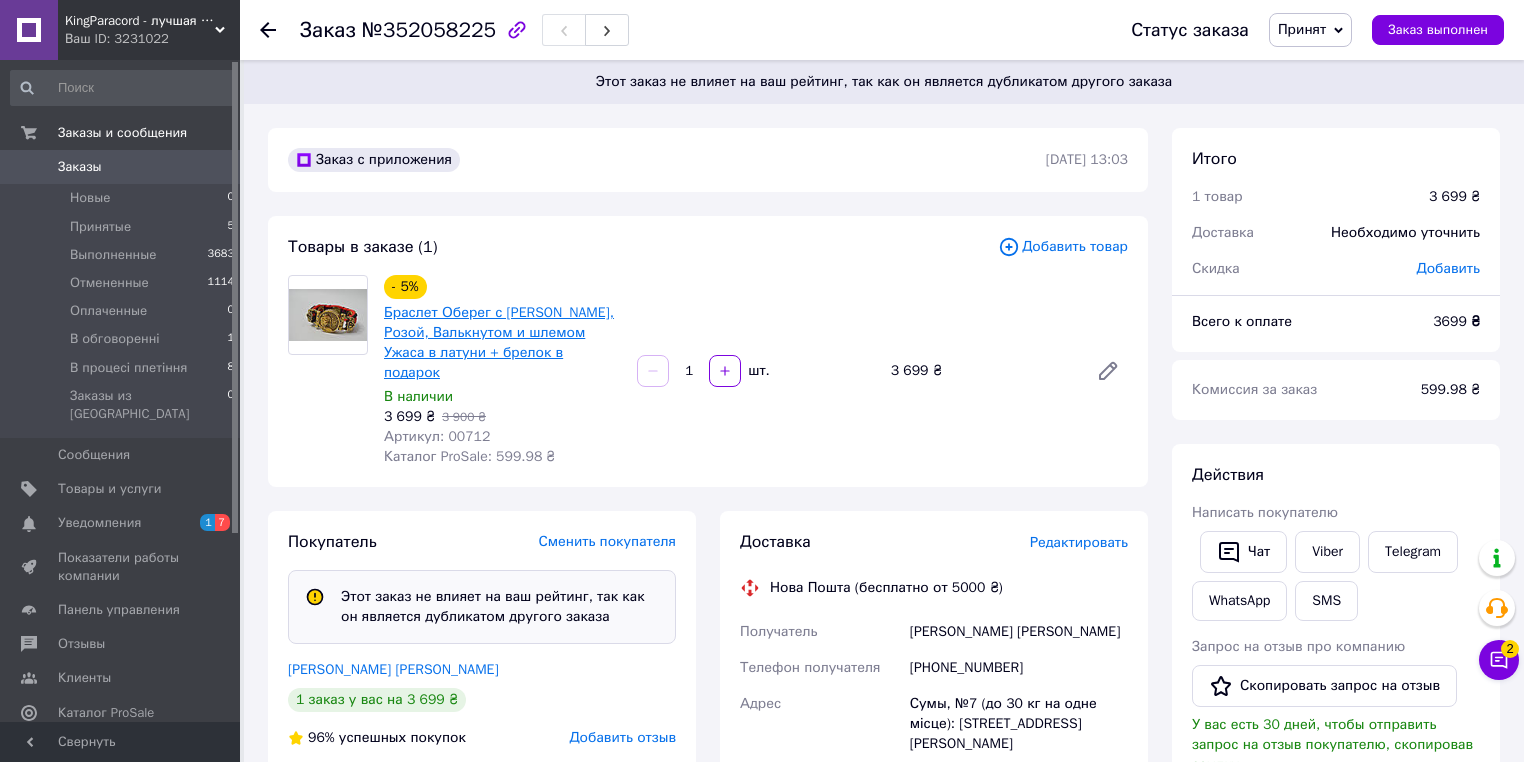 click on "Браслет Оберег с Козаком, Розой, Валькнутом и шлемом Ужаса в латуни + брелок в подарок" at bounding box center [499, 342] 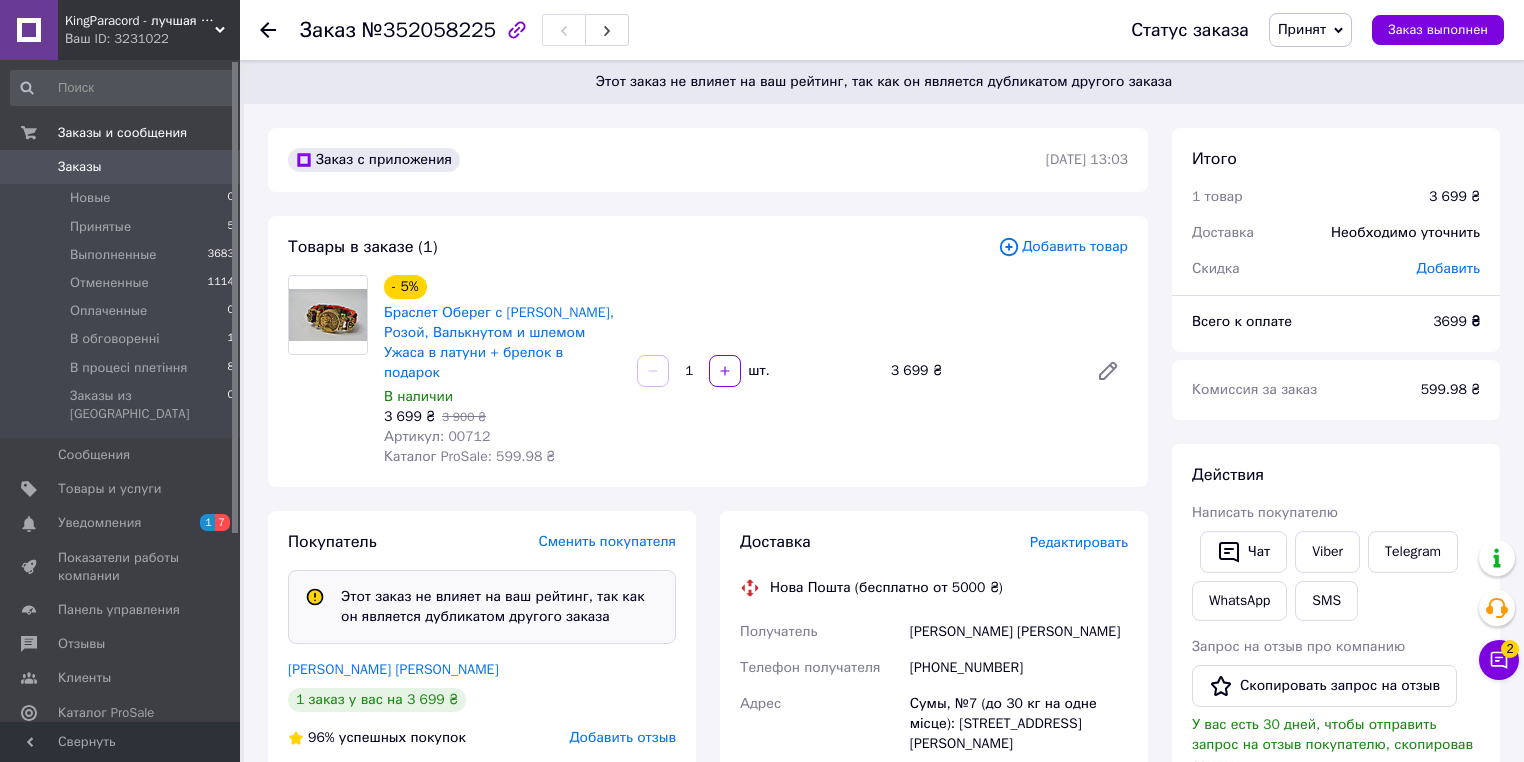 click on "Заказы" at bounding box center (80, 167) 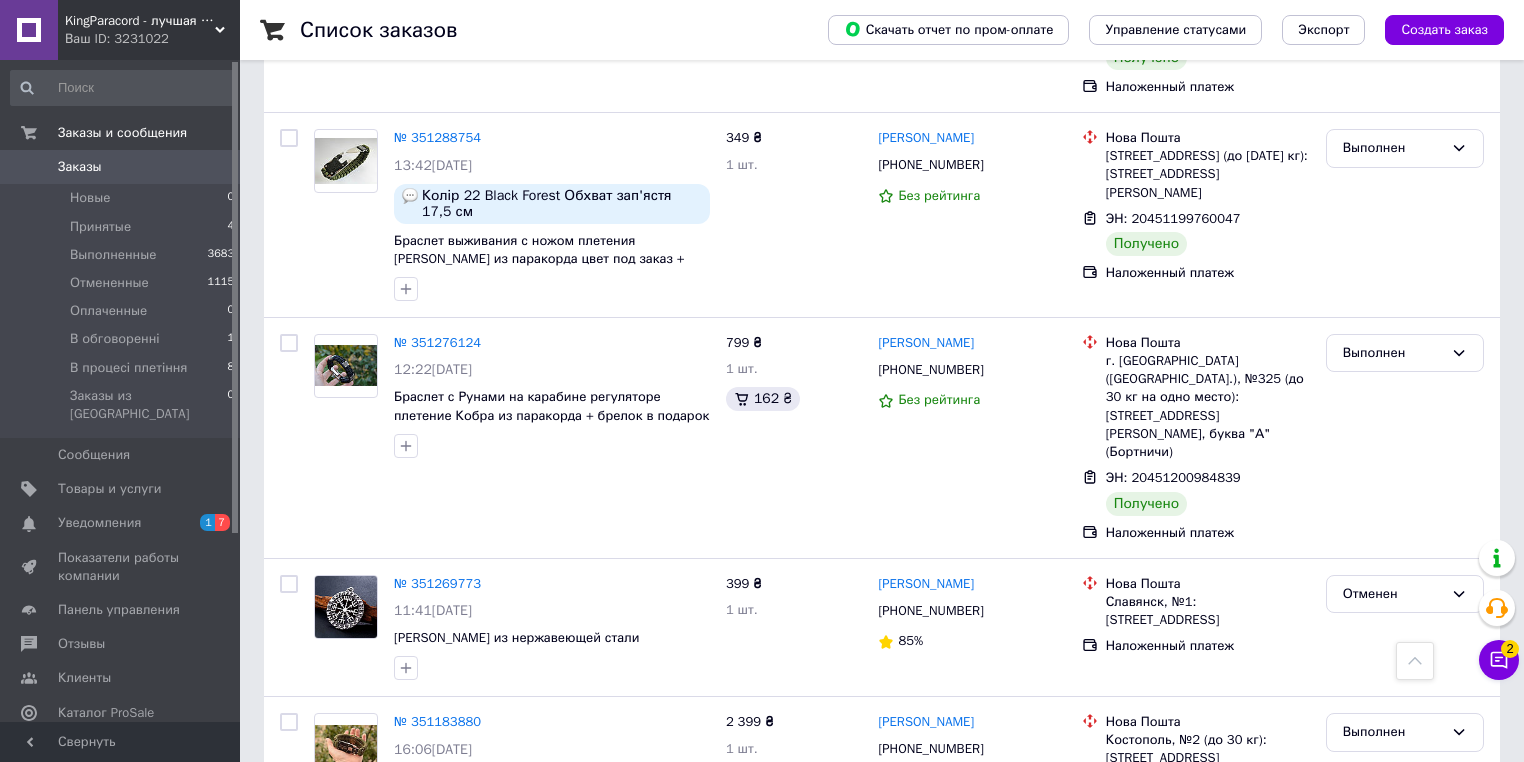 scroll, scrollTop: 3181, scrollLeft: 0, axis: vertical 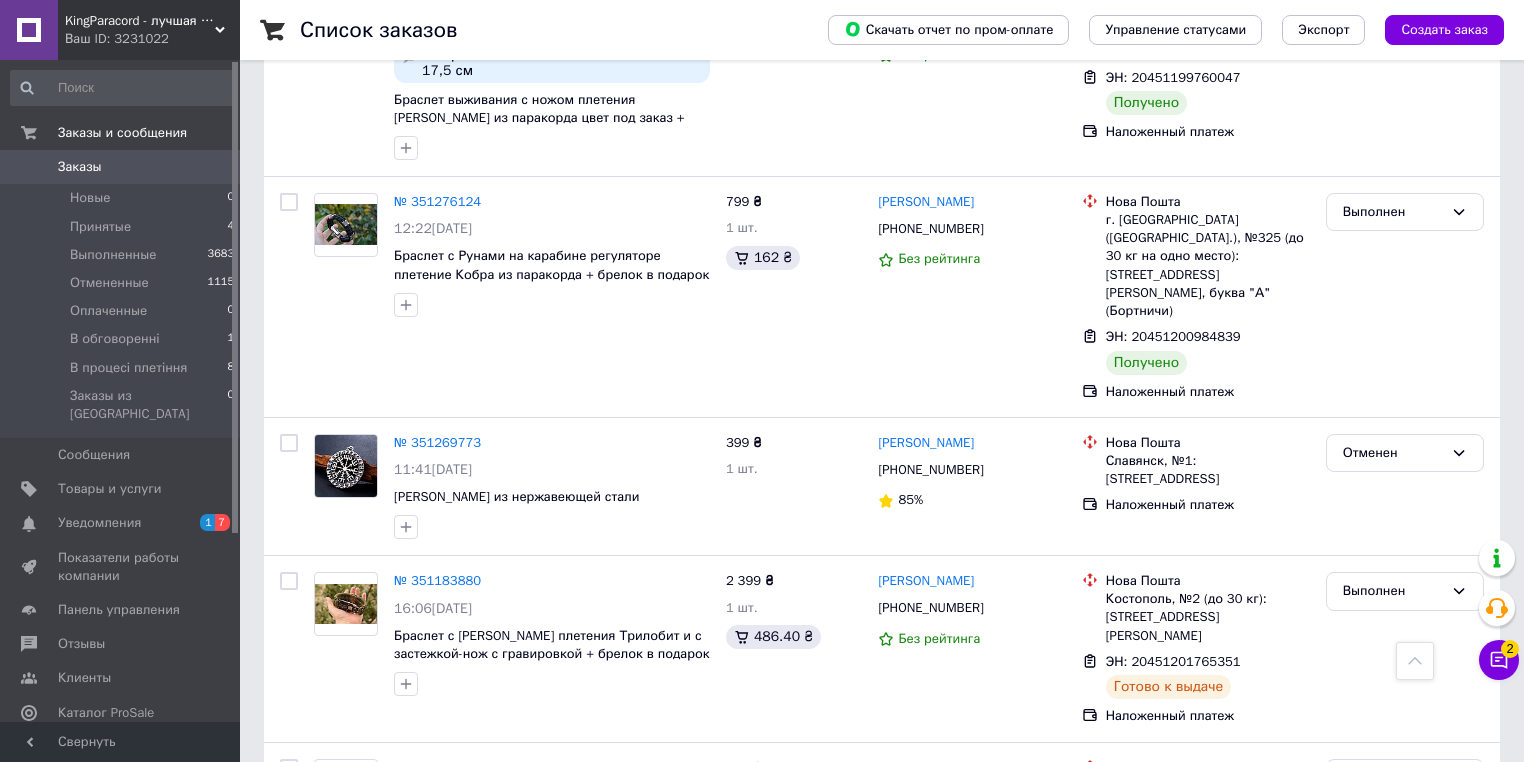 click on "2" at bounding box center [327, 943] 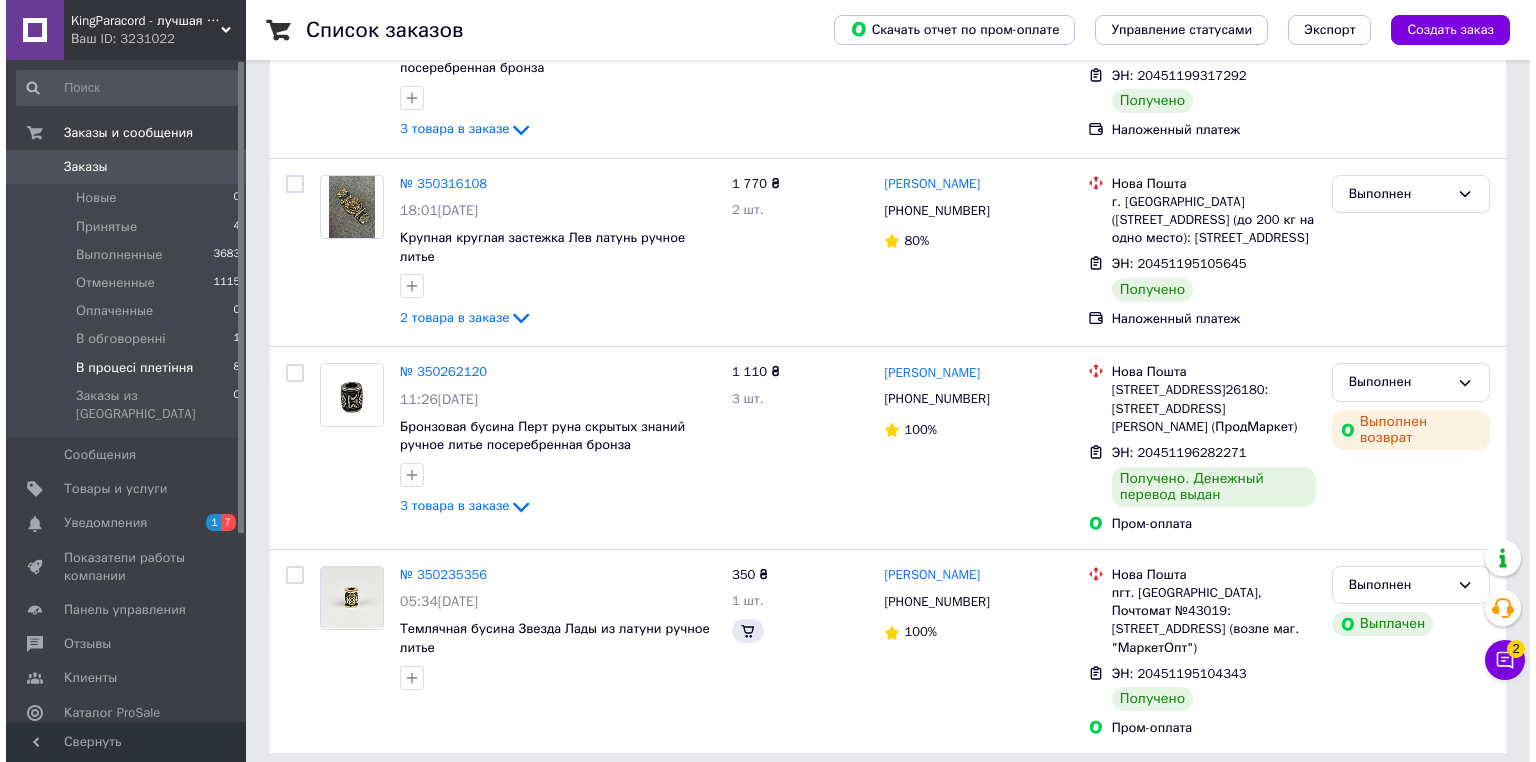 scroll, scrollTop: 0, scrollLeft: 0, axis: both 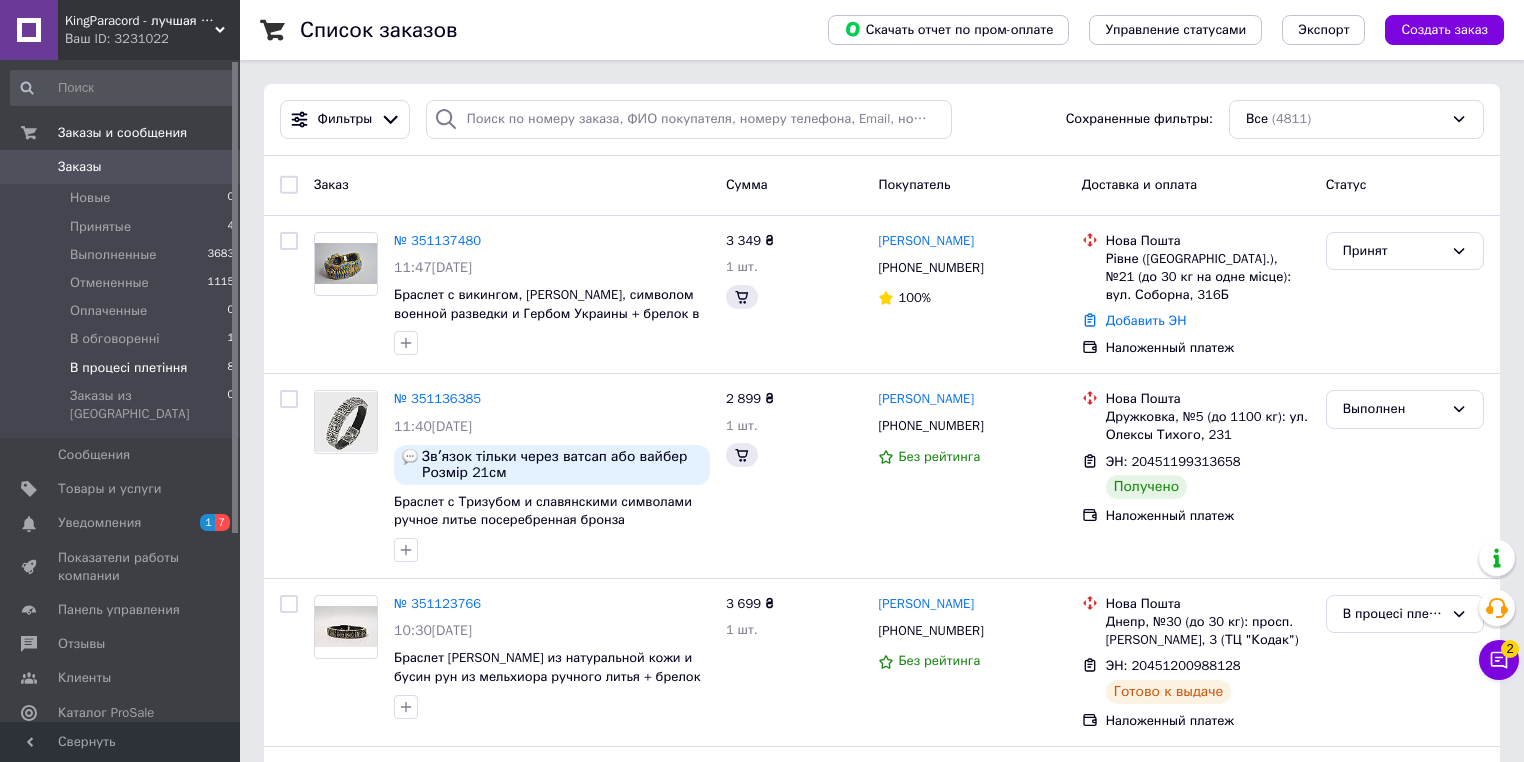 click on "В процесі плетіння 8" at bounding box center (123, 368) 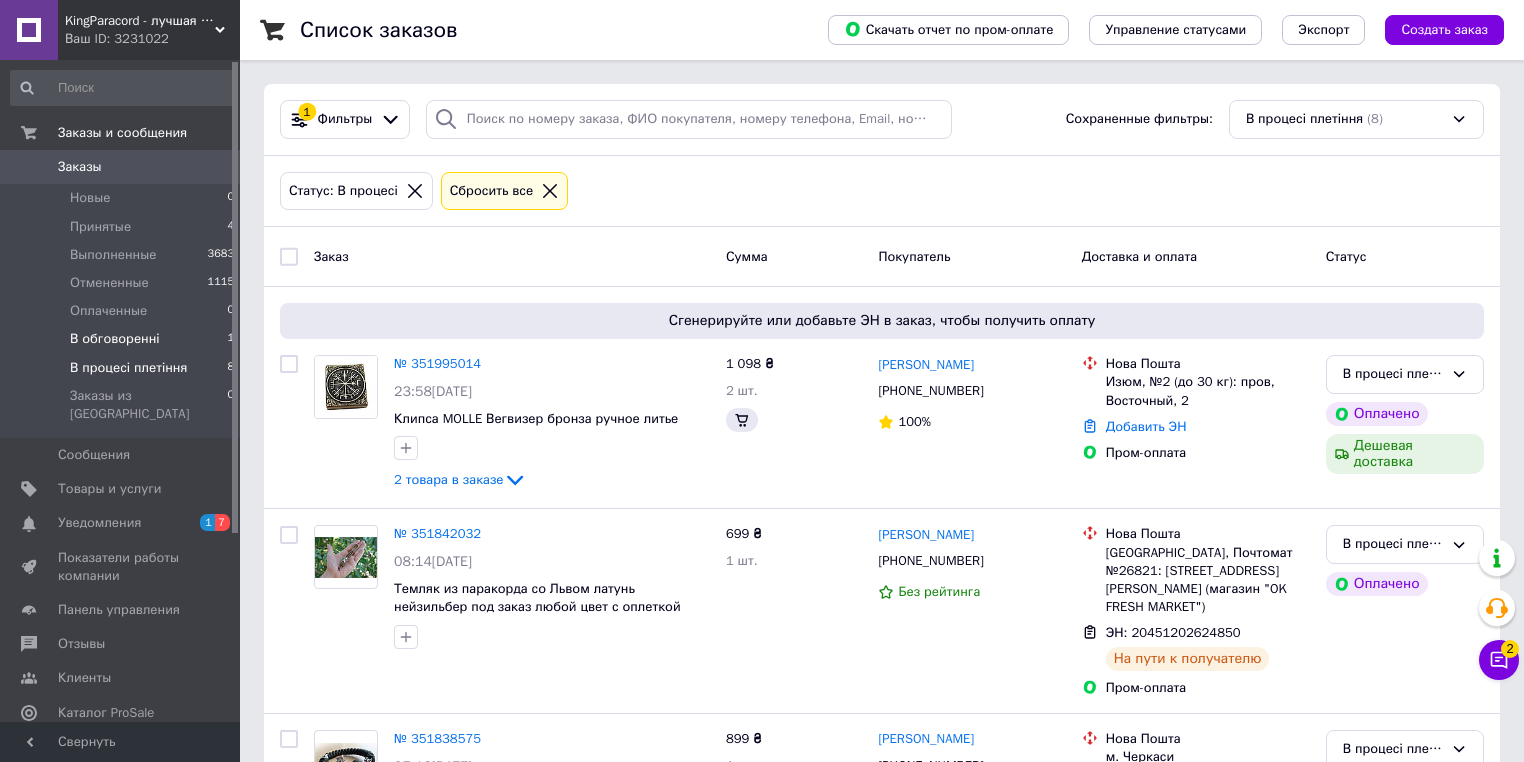 click on "В обговоренні 1" at bounding box center (123, 339) 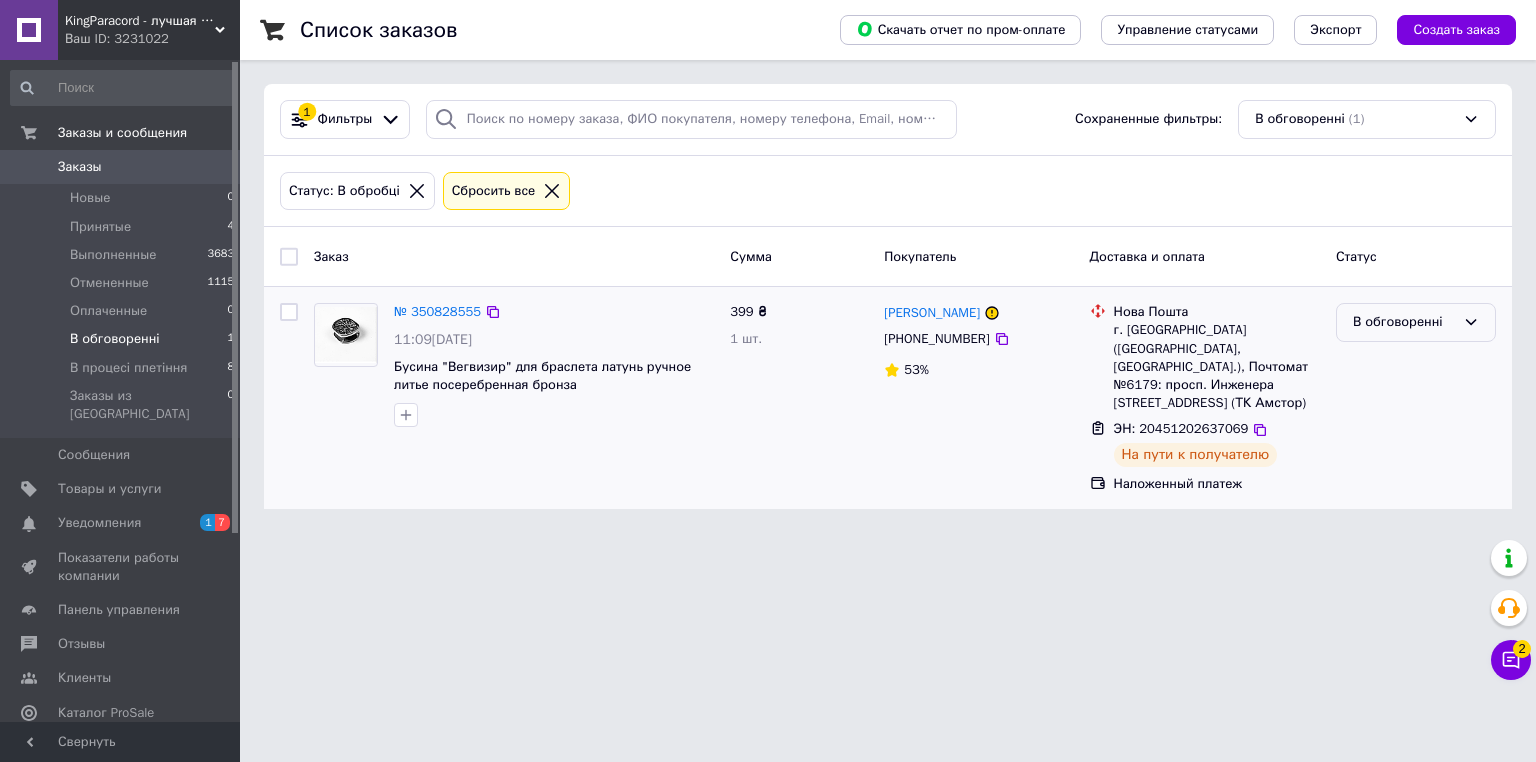 click on "В обговоренні" at bounding box center [1404, 322] 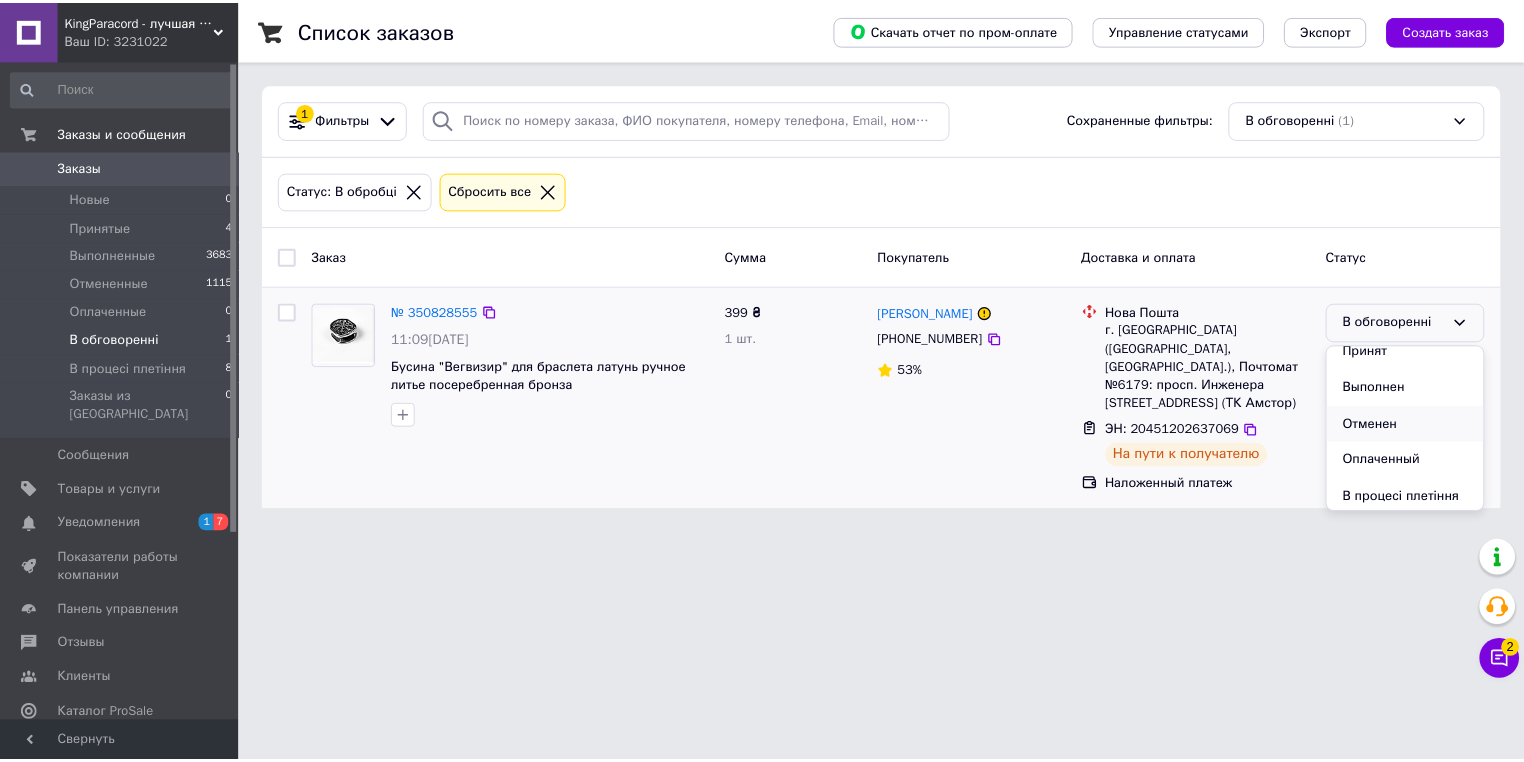 scroll, scrollTop: 17, scrollLeft: 0, axis: vertical 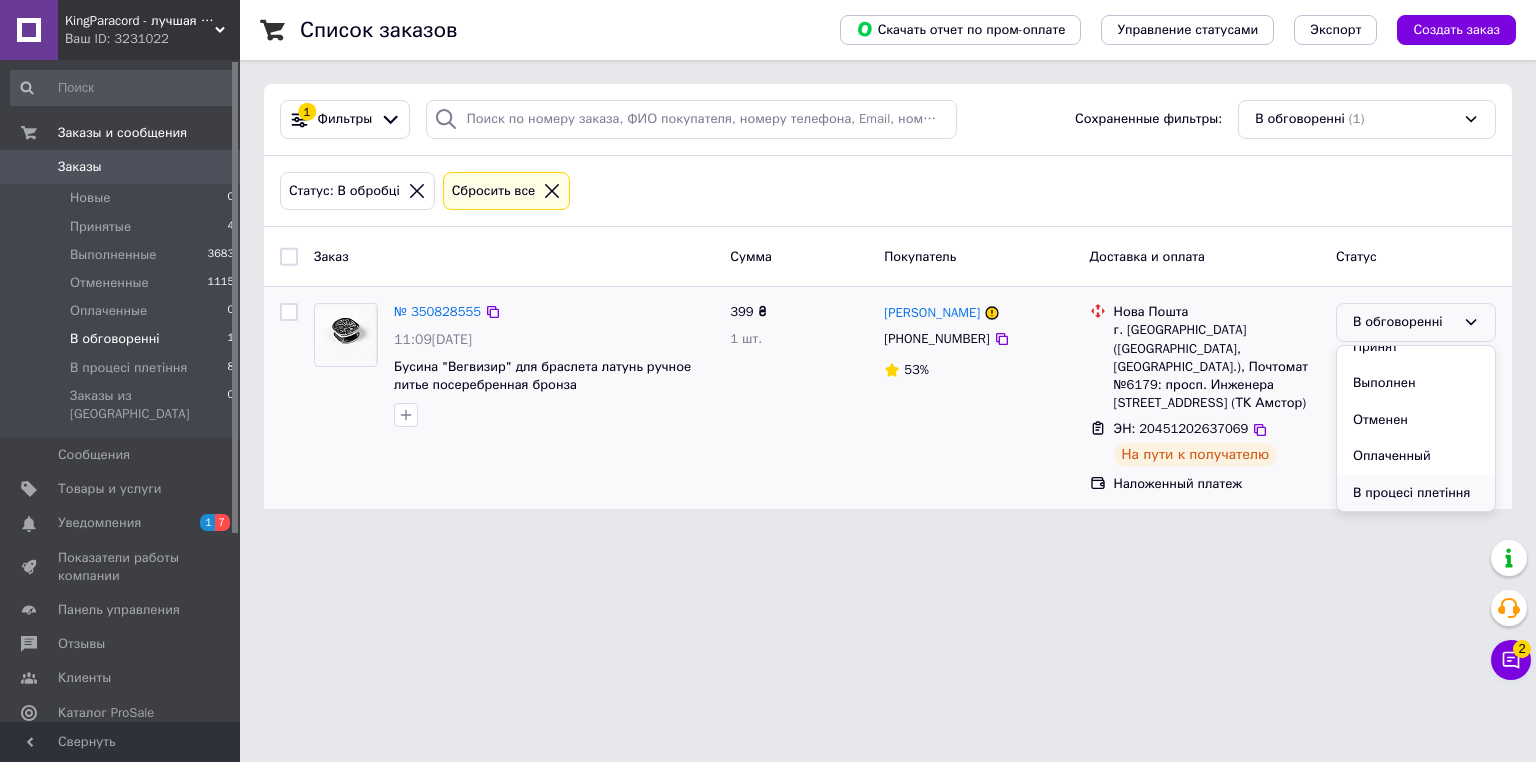 click on "В процесі плетіння" at bounding box center [1416, 493] 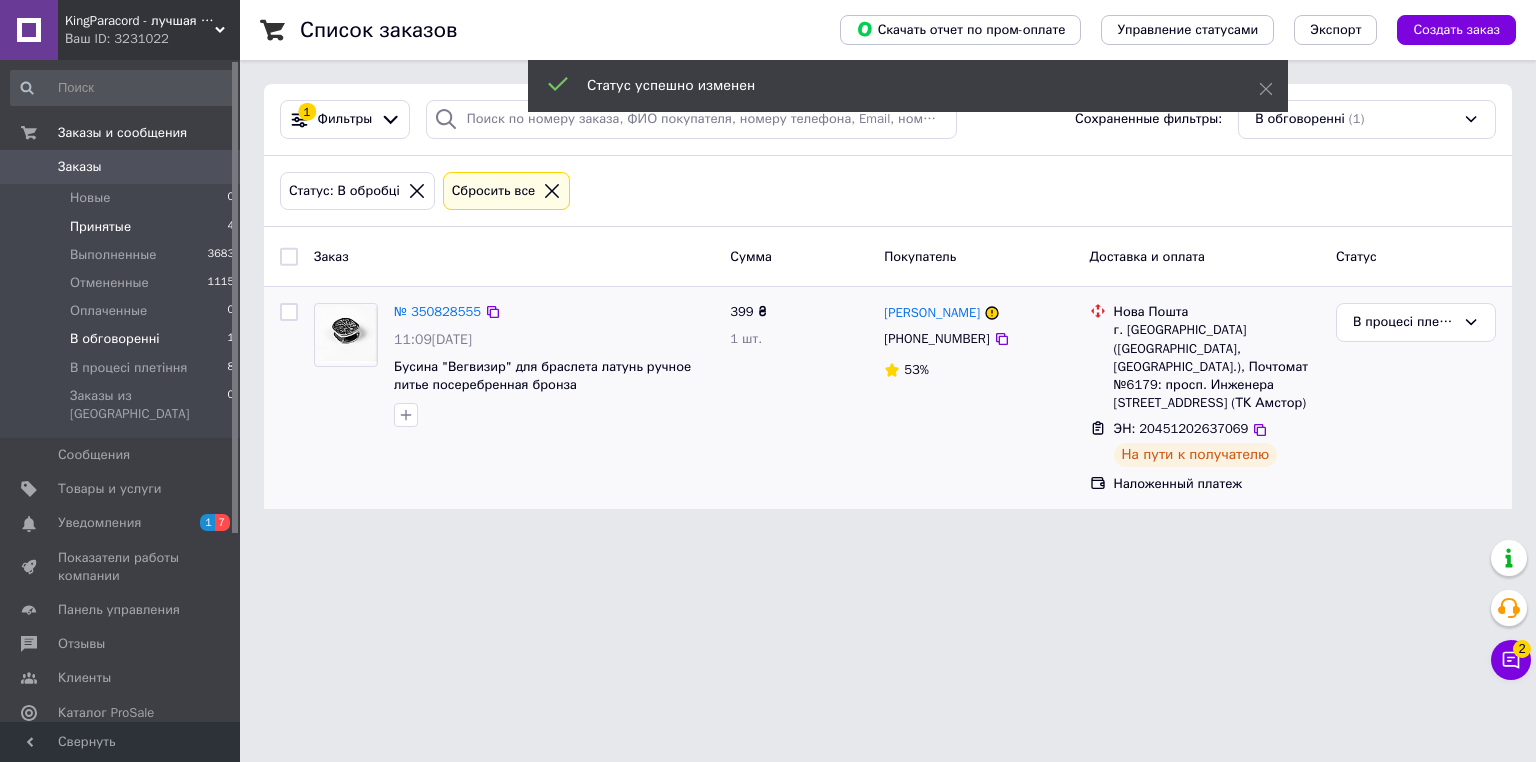 click on "Принятые 4" at bounding box center [123, 227] 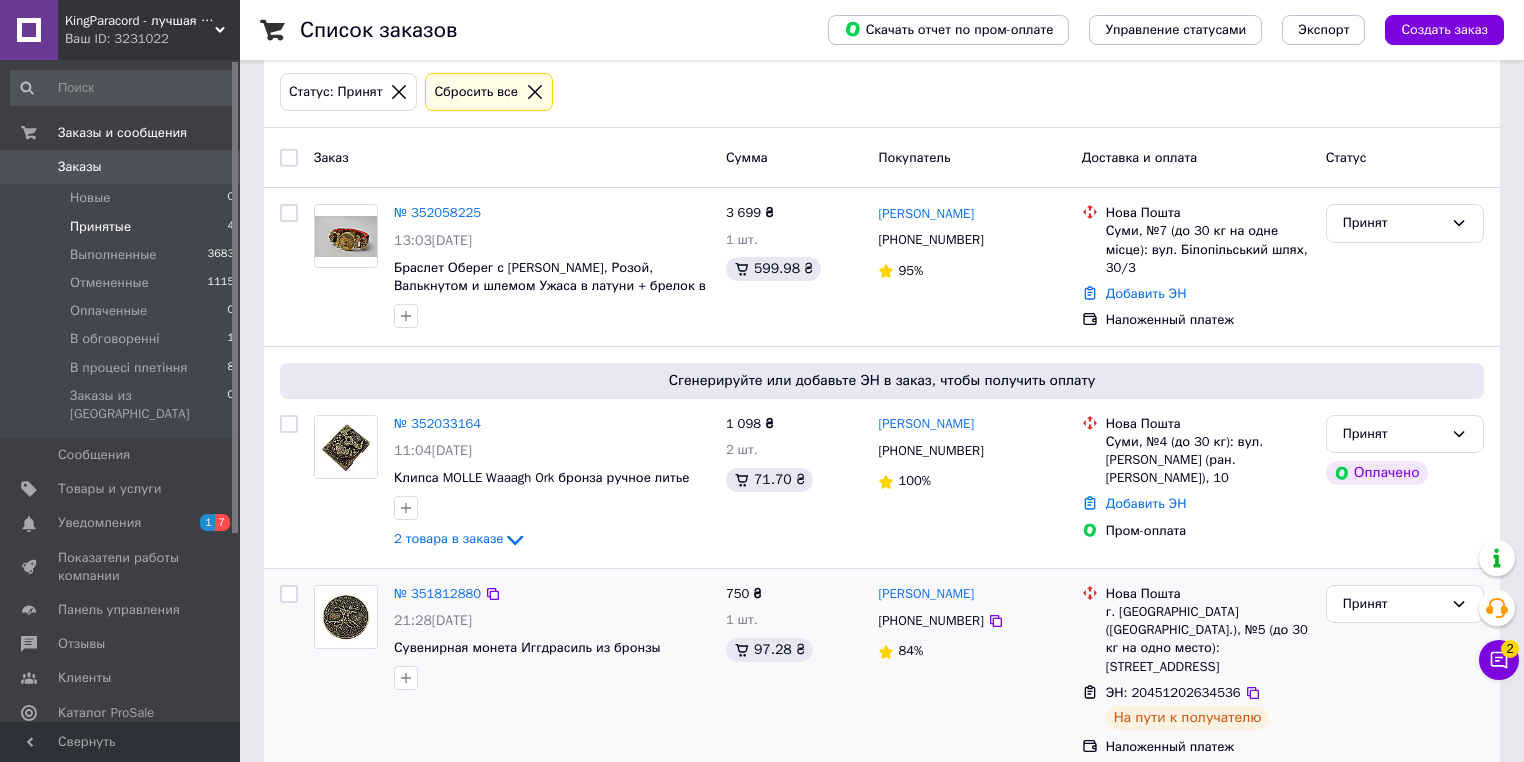 scroll, scrollTop: 290, scrollLeft: 0, axis: vertical 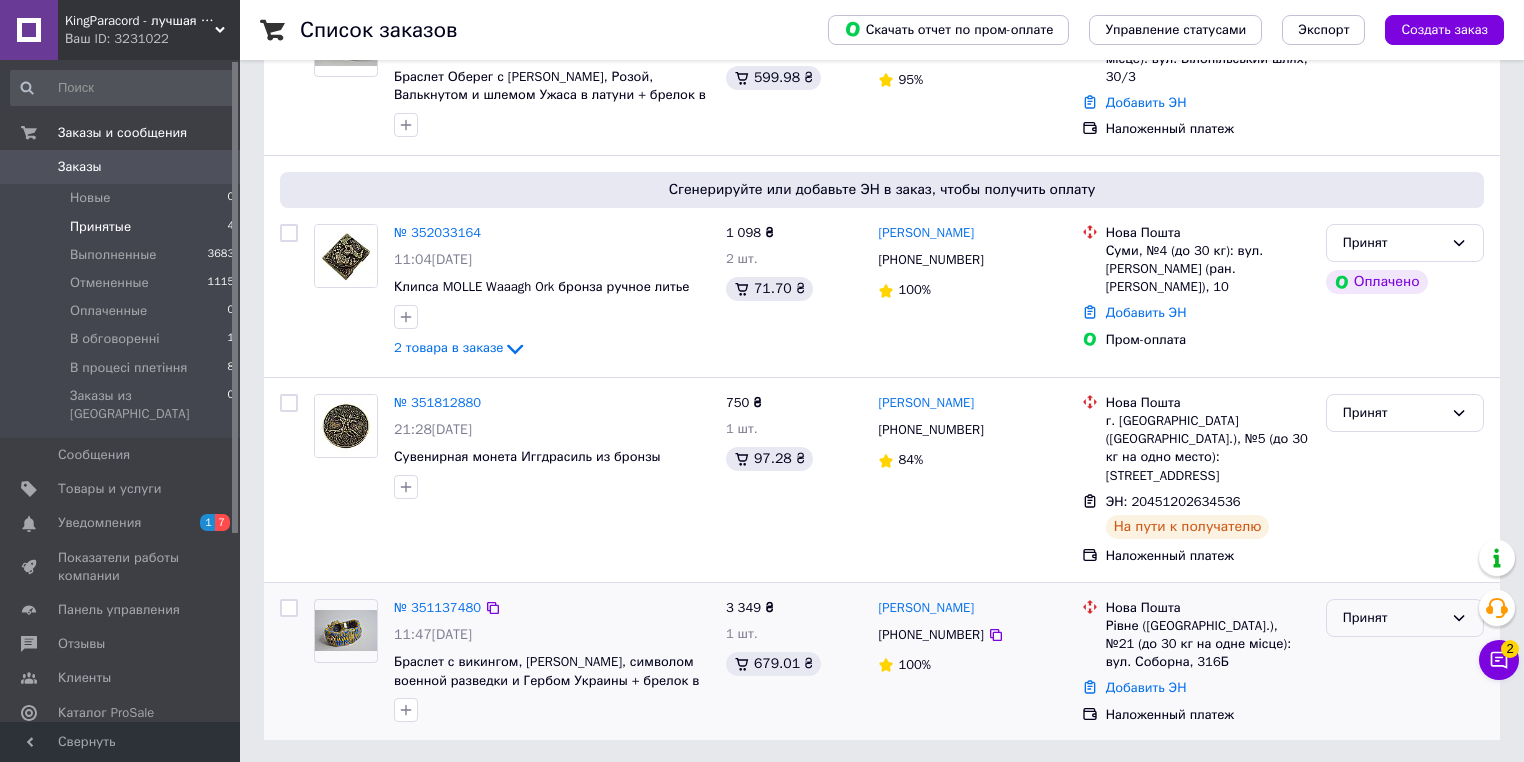click on "Принят" at bounding box center (1393, 618) 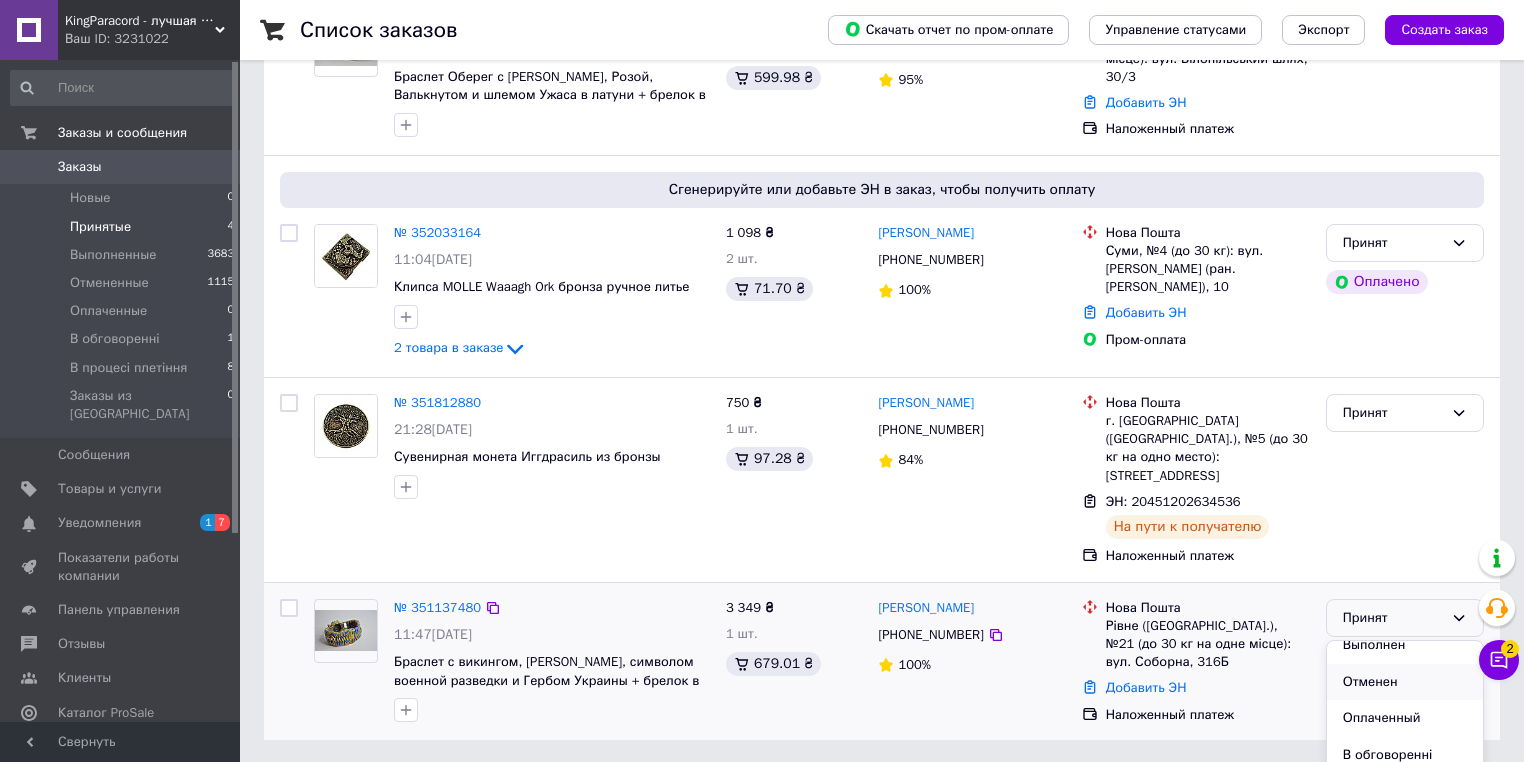 scroll, scrollTop: 17, scrollLeft: 0, axis: vertical 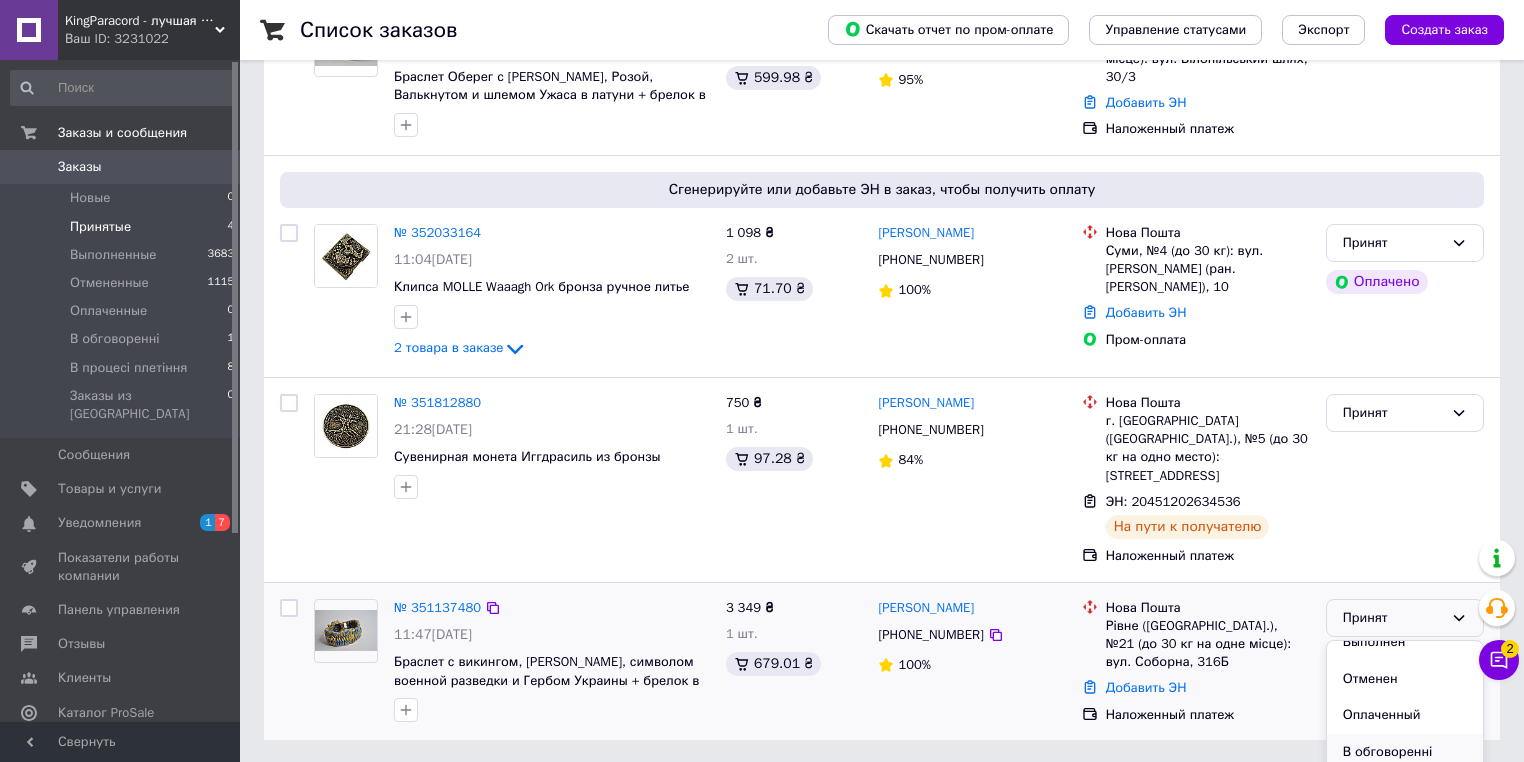 click on "В обговоренні" at bounding box center (1405, 752) 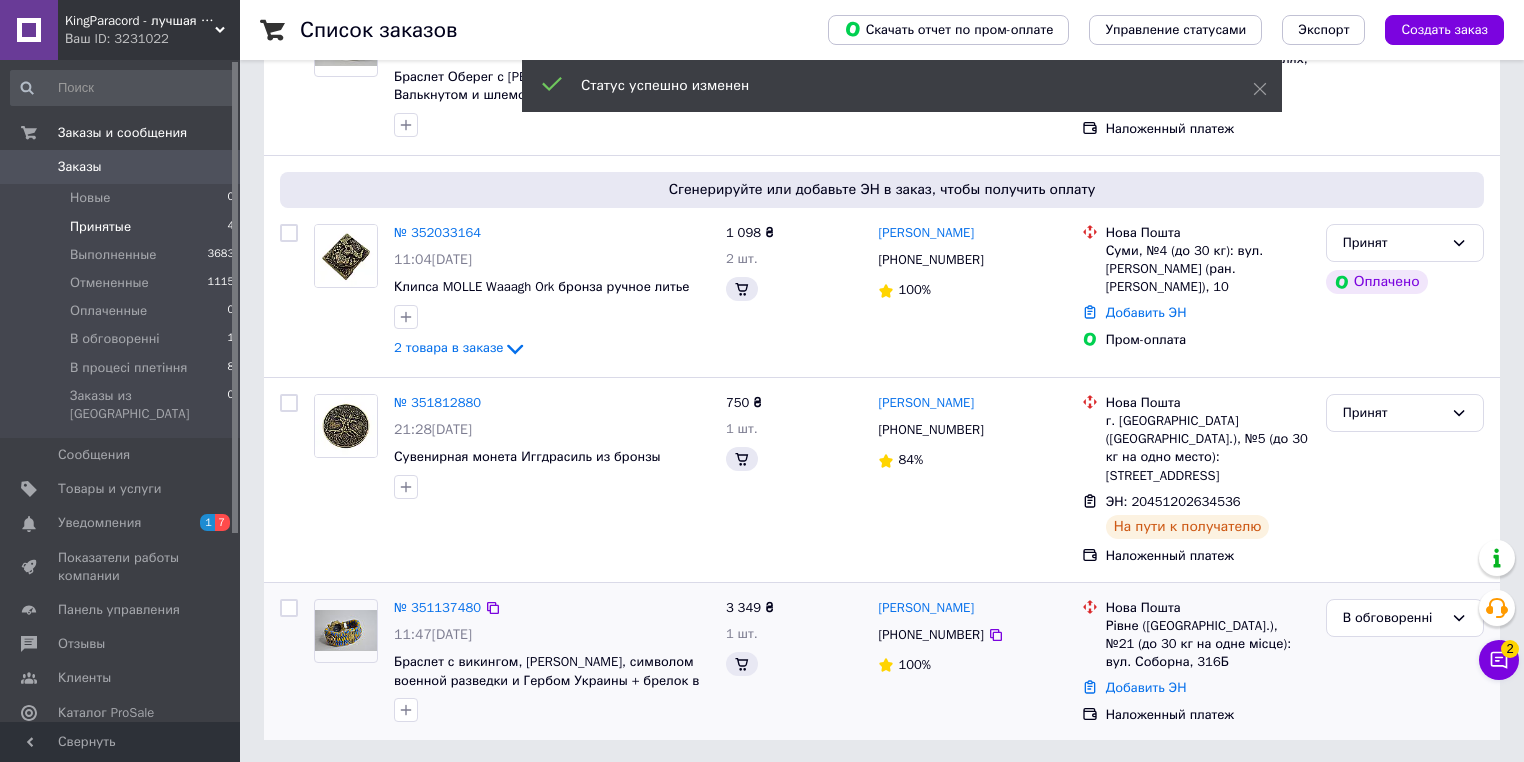 click on "Принят" at bounding box center [1393, 413] 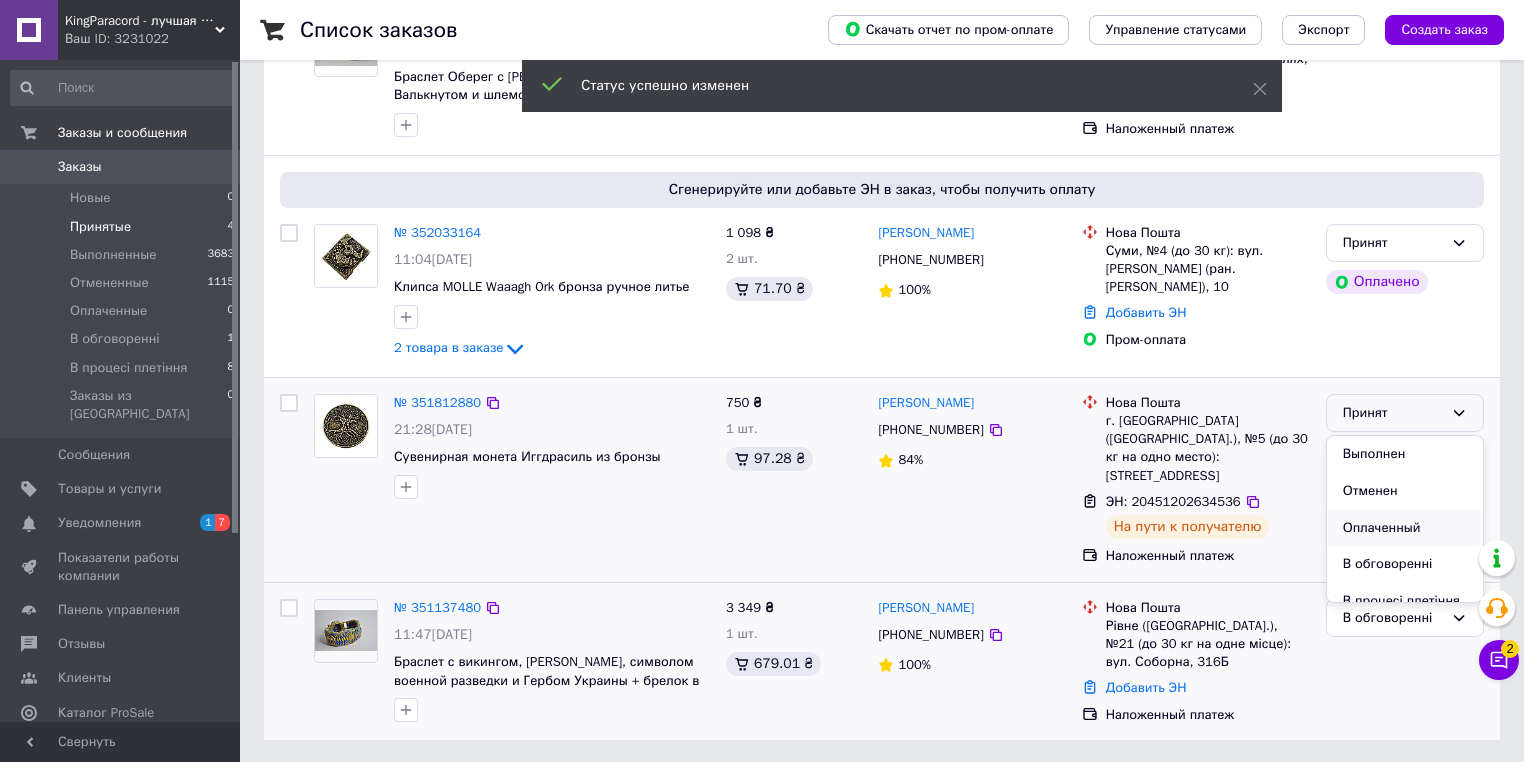 scroll, scrollTop: 16, scrollLeft: 0, axis: vertical 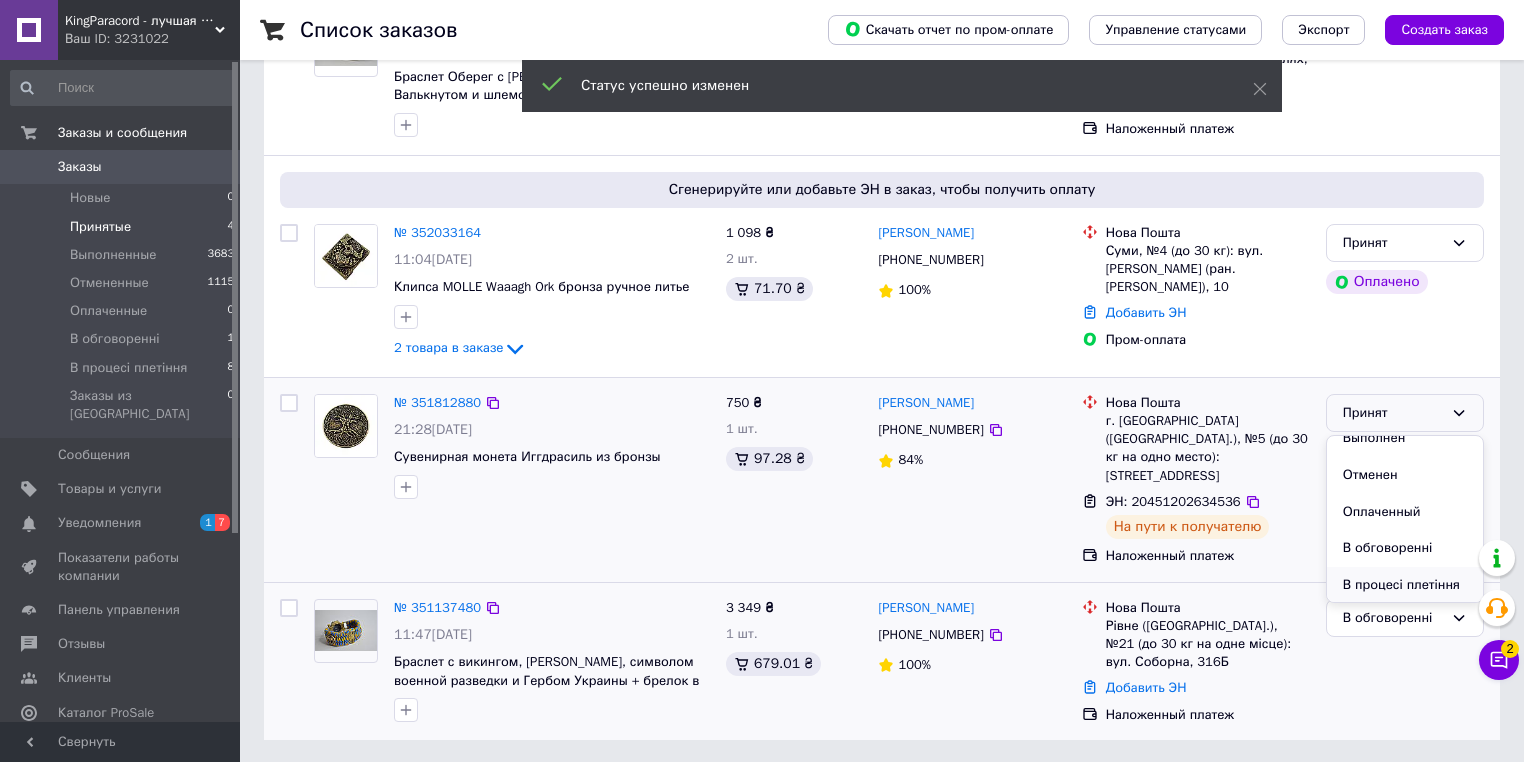 click on "В процесі плетіння" at bounding box center (1405, 585) 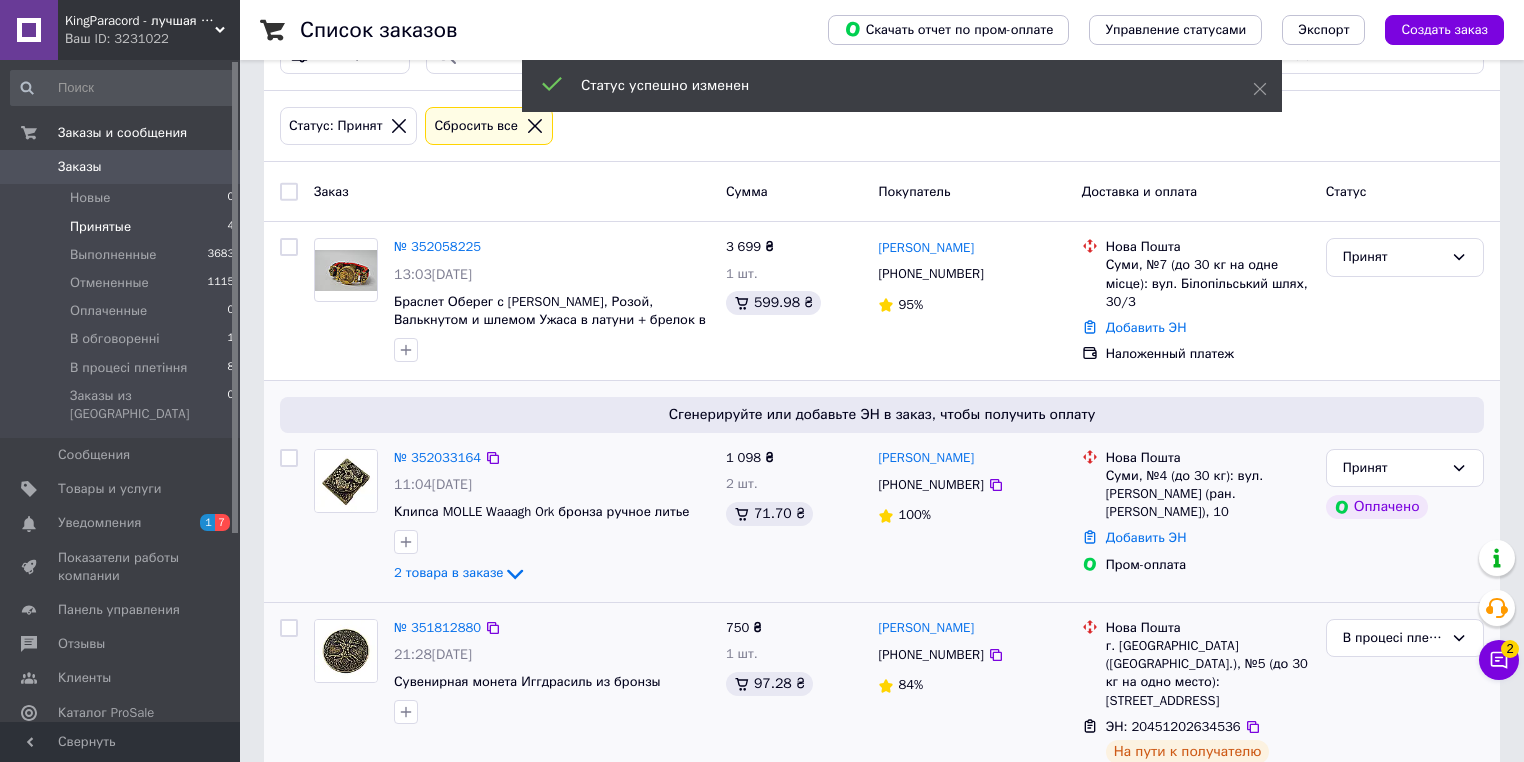 scroll, scrollTop: 0, scrollLeft: 0, axis: both 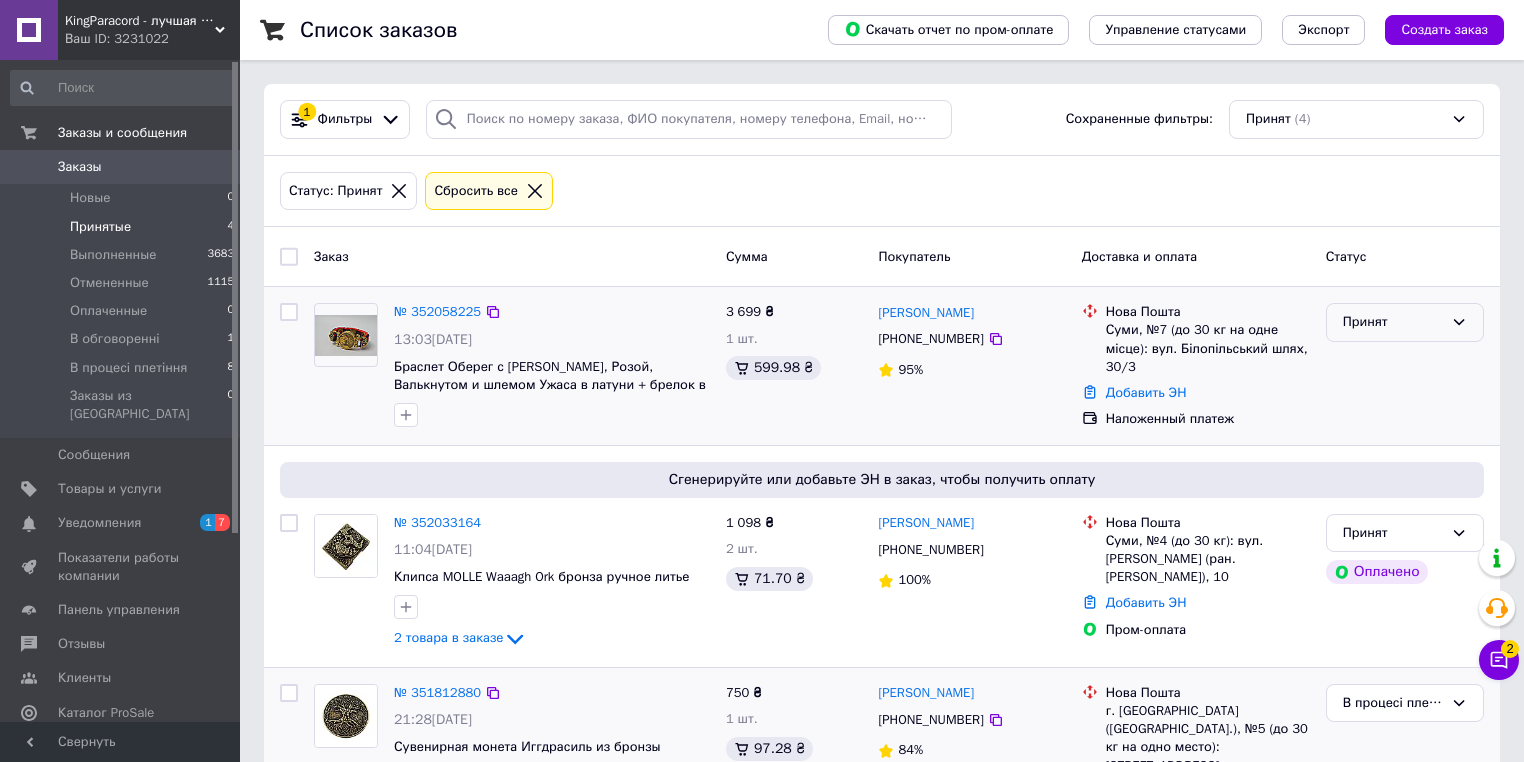 click on "Принят" at bounding box center [1405, 322] 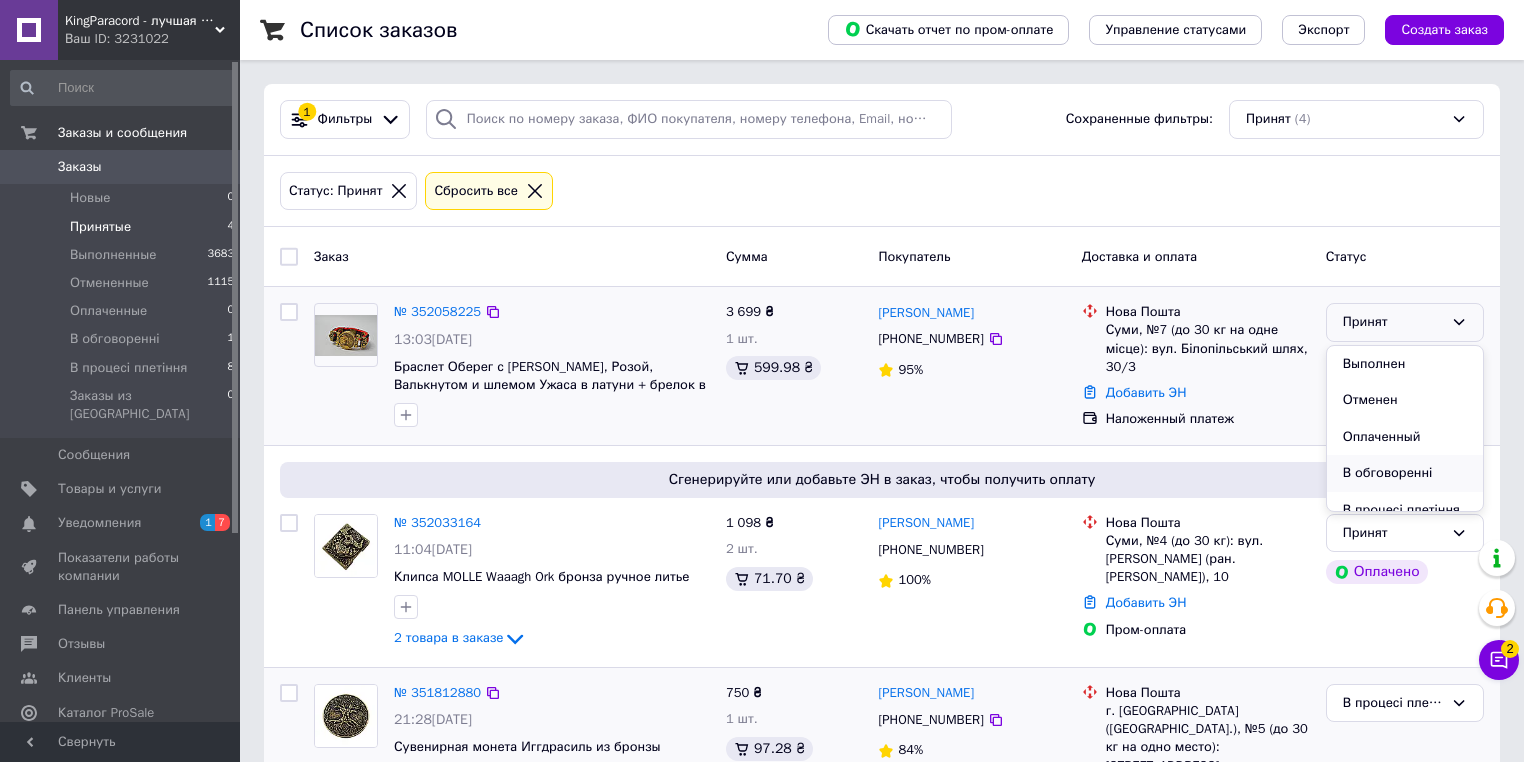 click on "В обговоренні" at bounding box center [1405, 473] 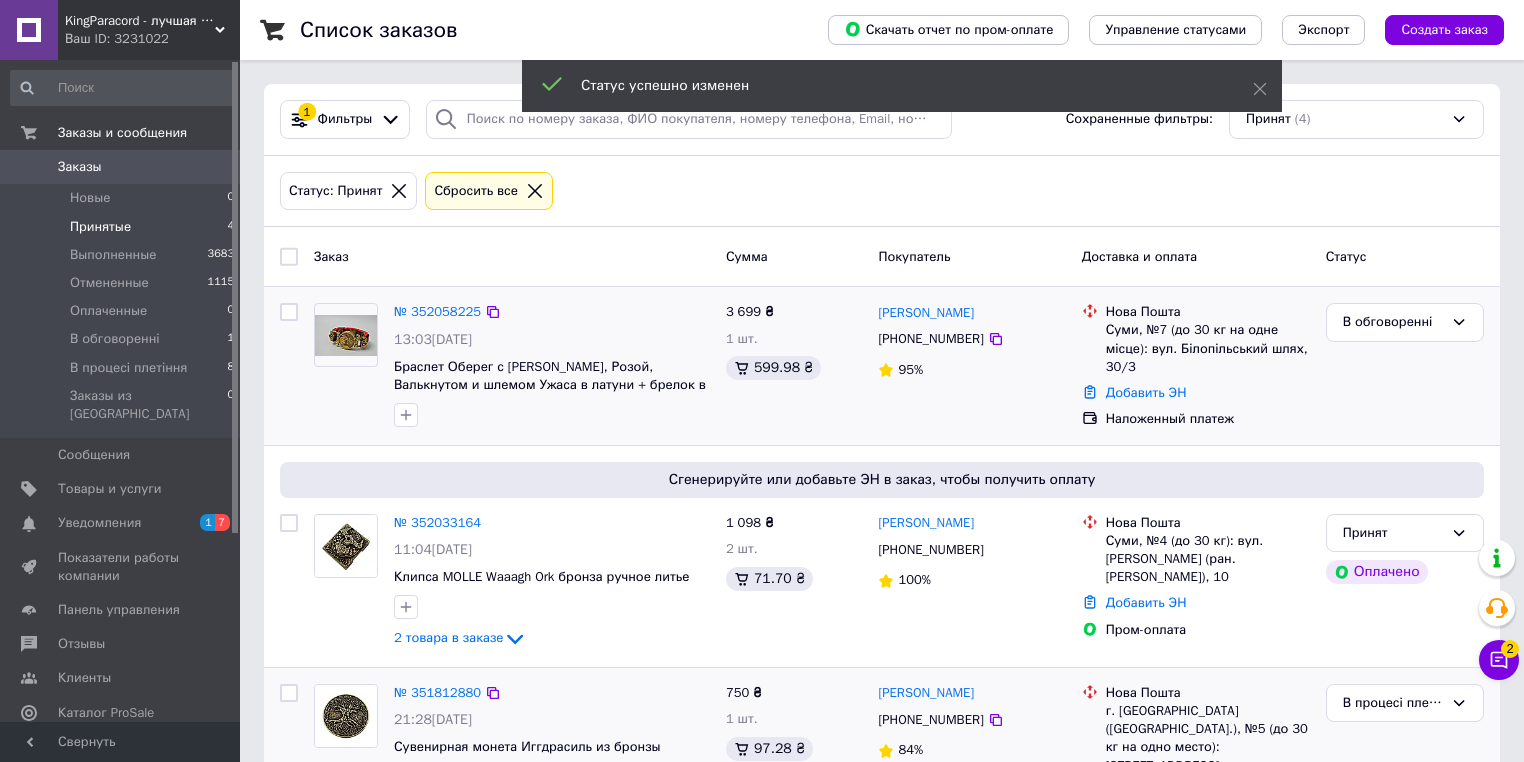 click on "Заказы" at bounding box center [121, 167] 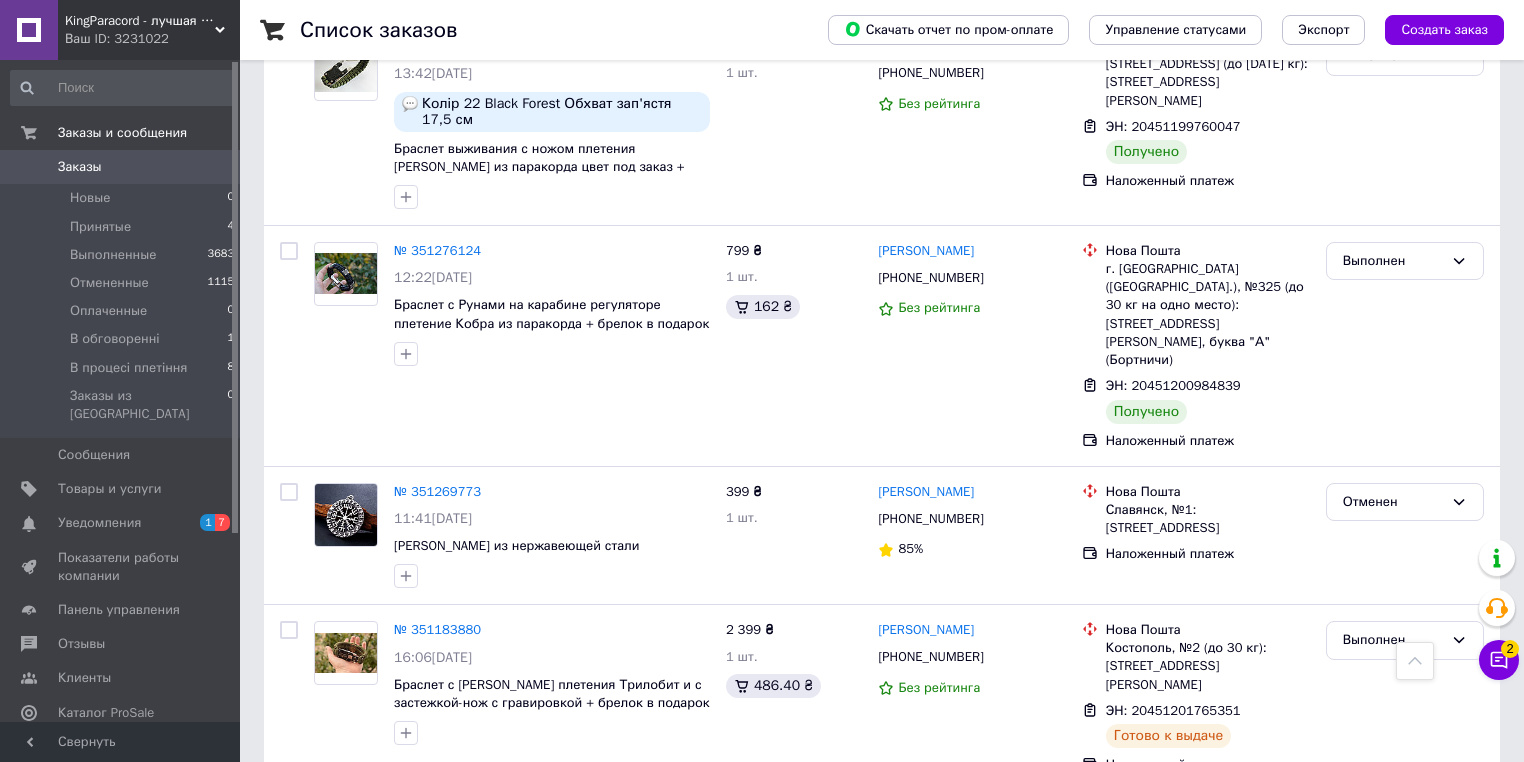 scroll, scrollTop: 3181, scrollLeft: 0, axis: vertical 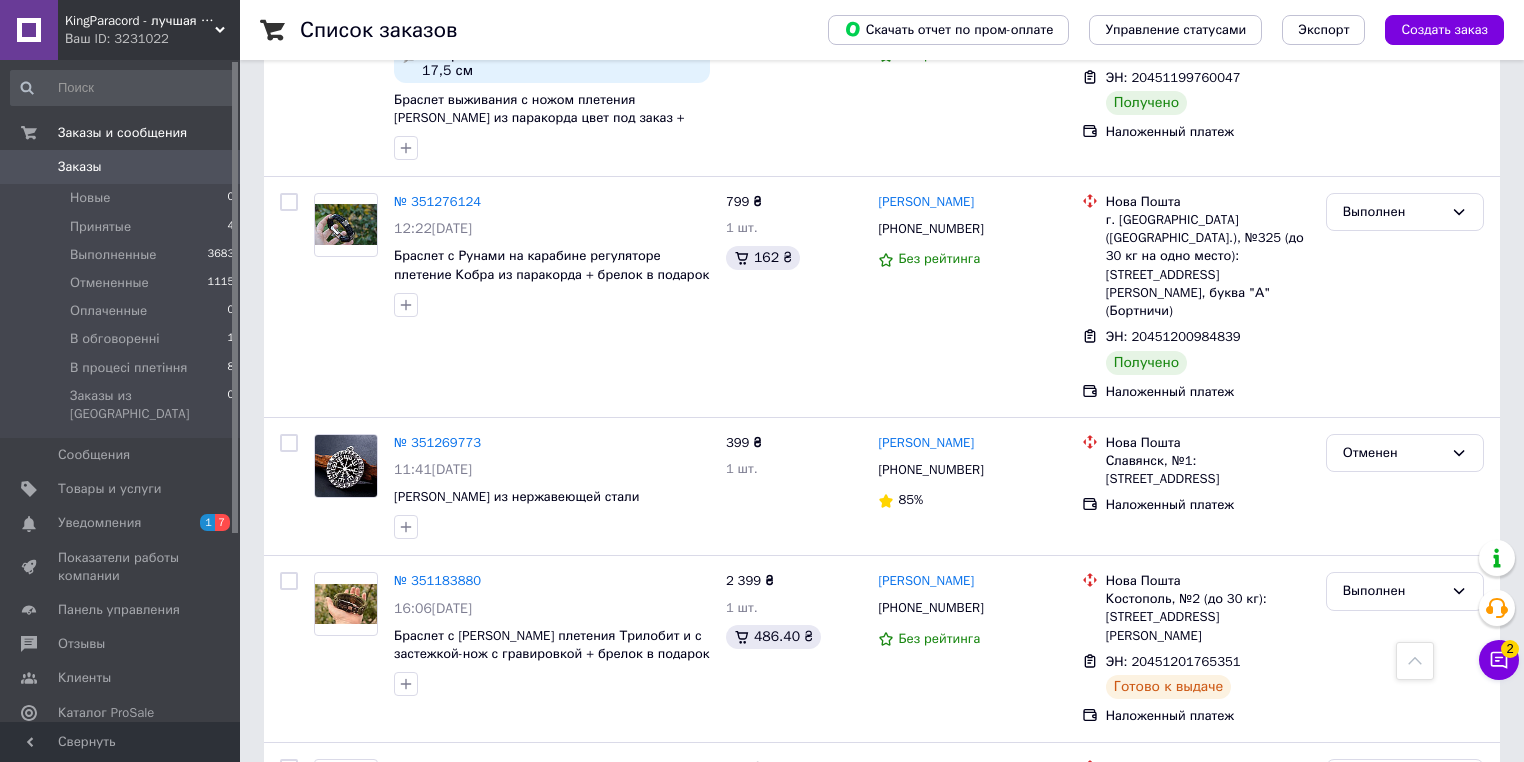 click on "2" at bounding box center [327, 943] 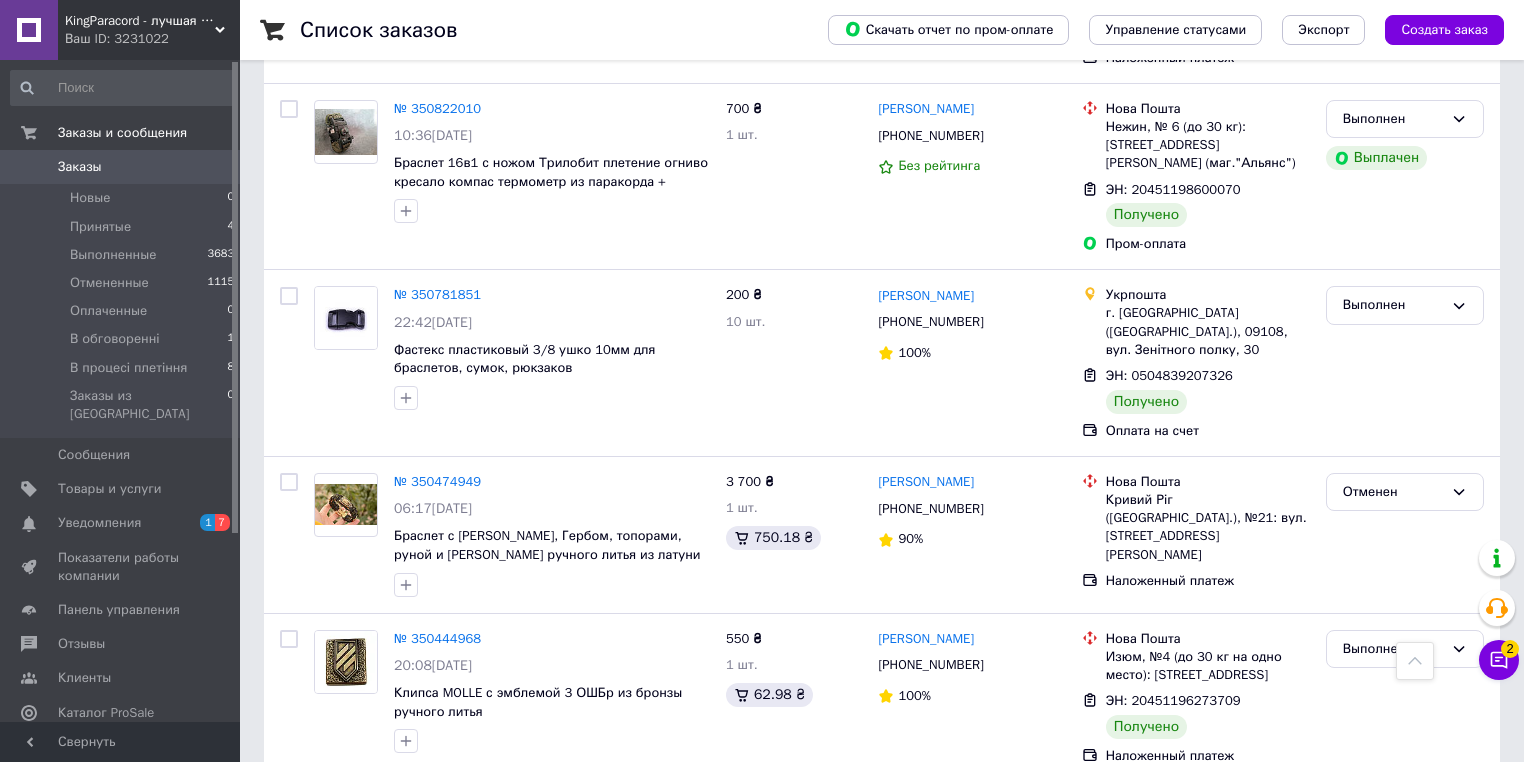 scroll, scrollTop: 2400, scrollLeft: 0, axis: vertical 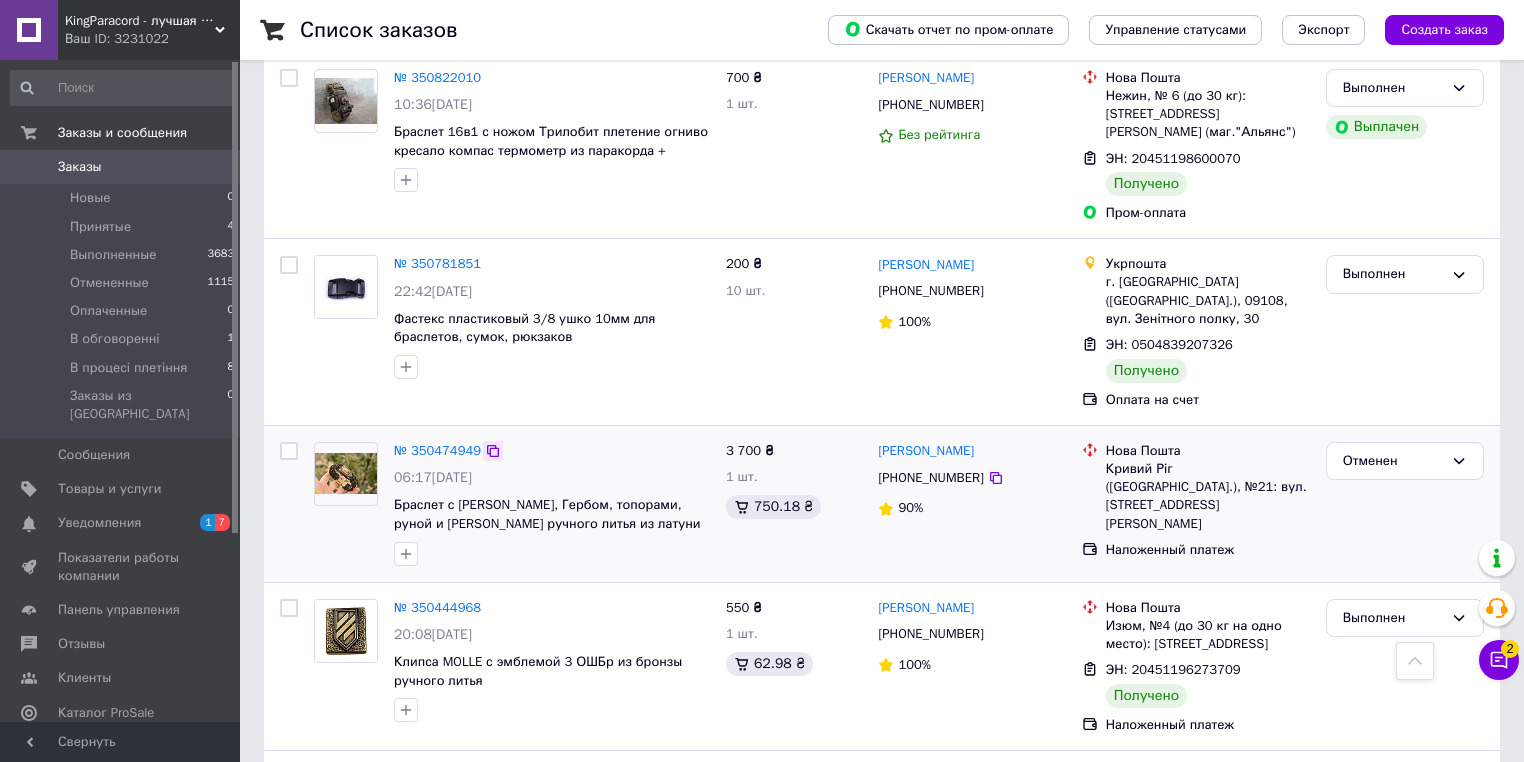 click 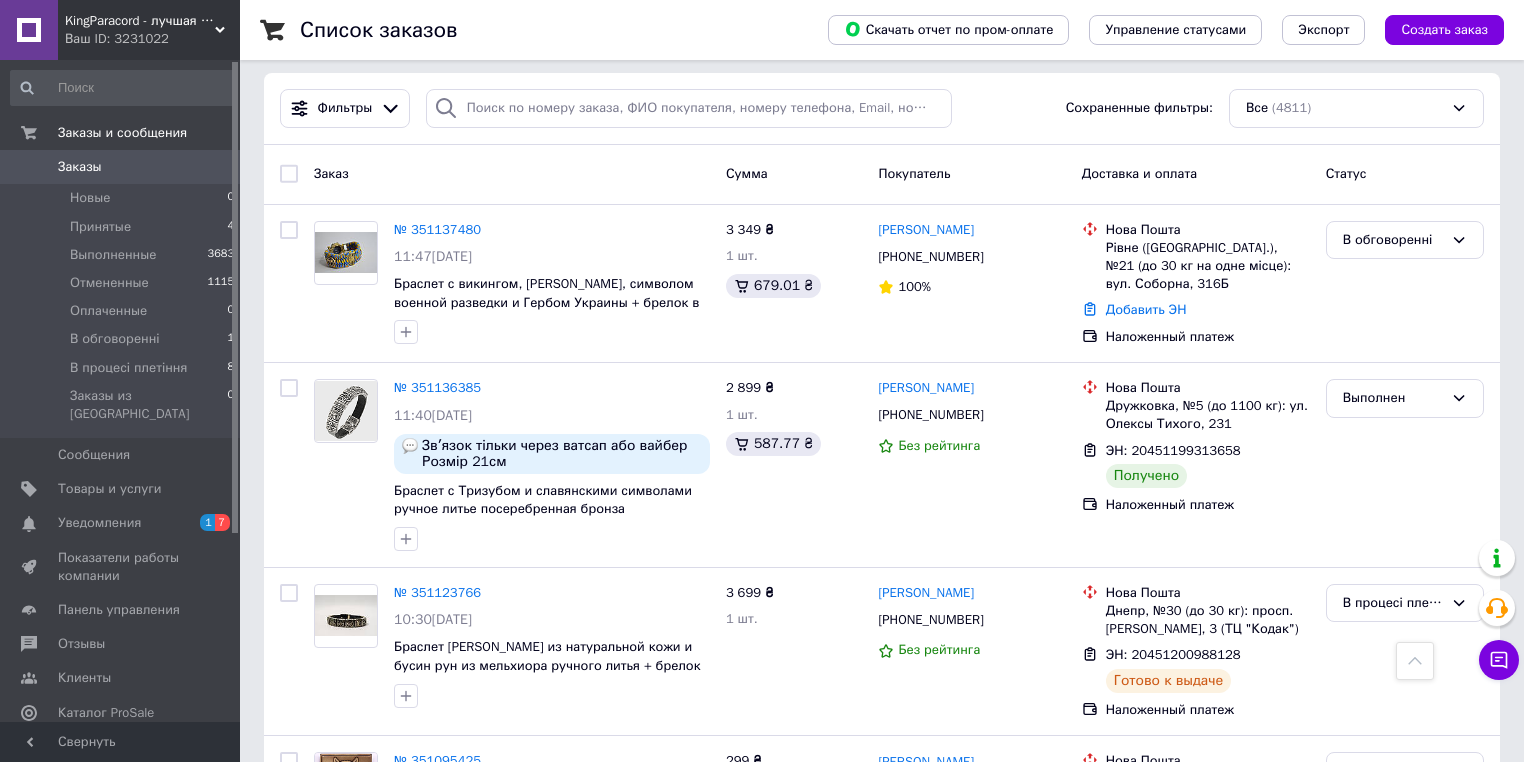scroll, scrollTop: 0, scrollLeft: 0, axis: both 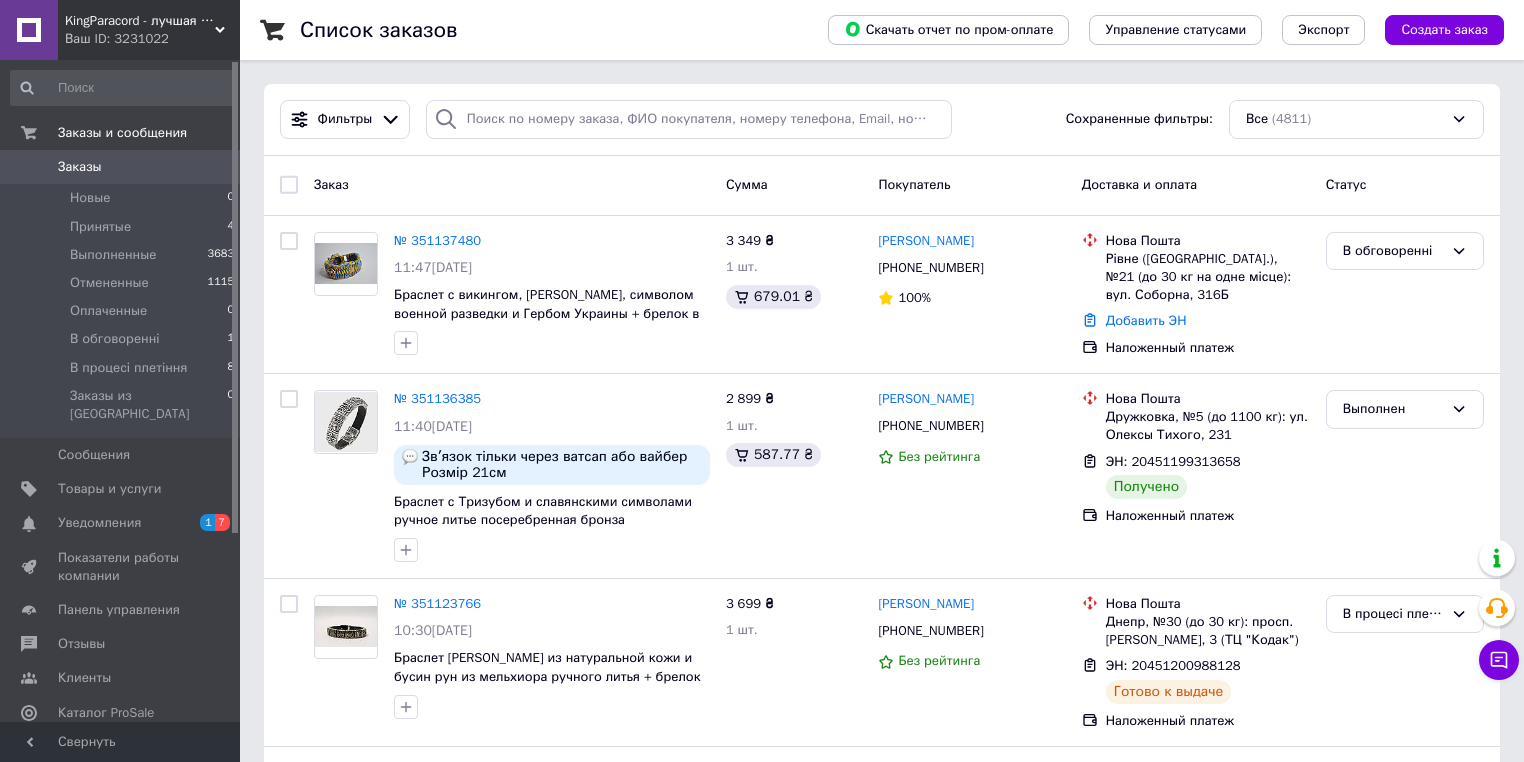 click at bounding box center [346, 422] 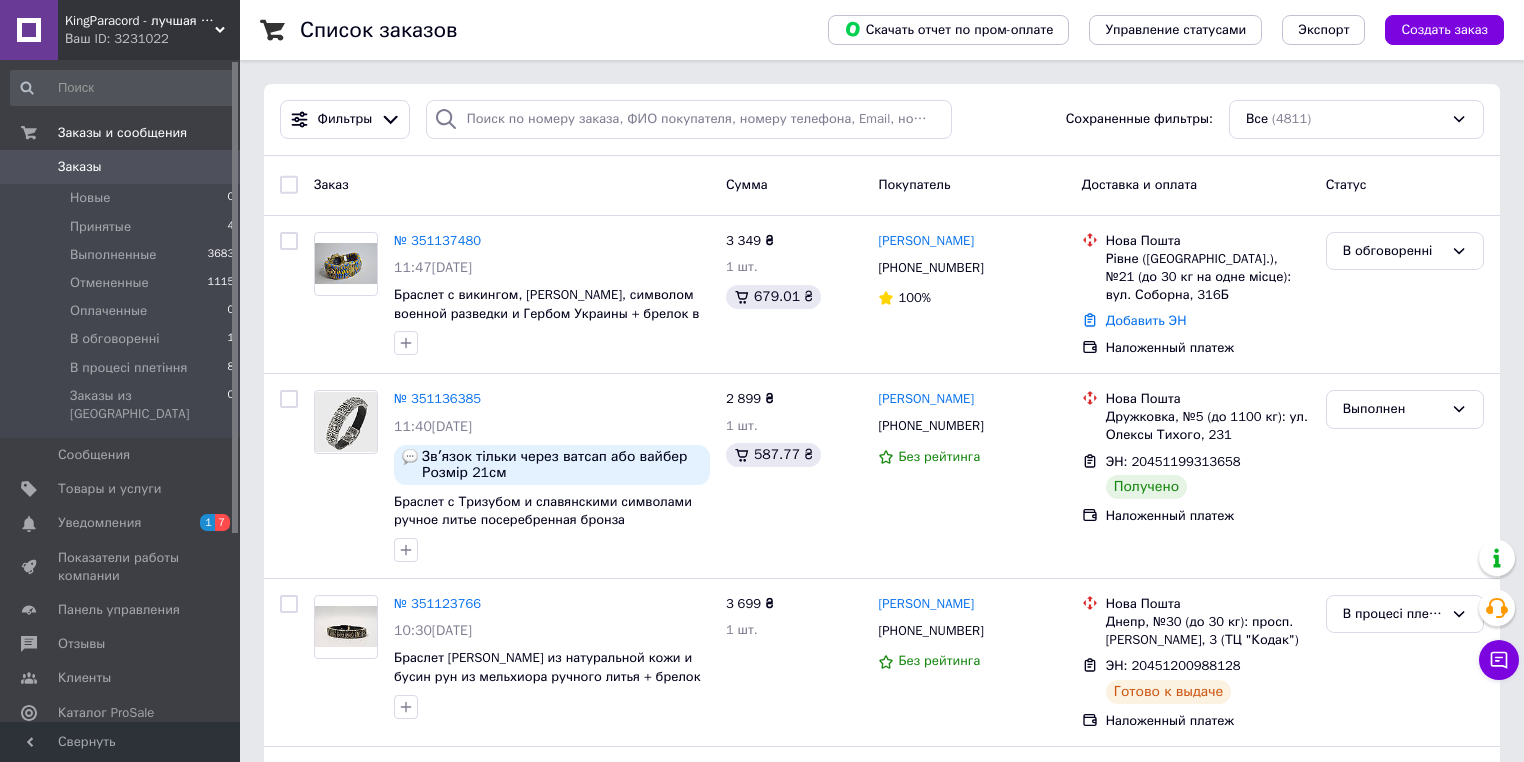 click at bounding box center [346, 422] 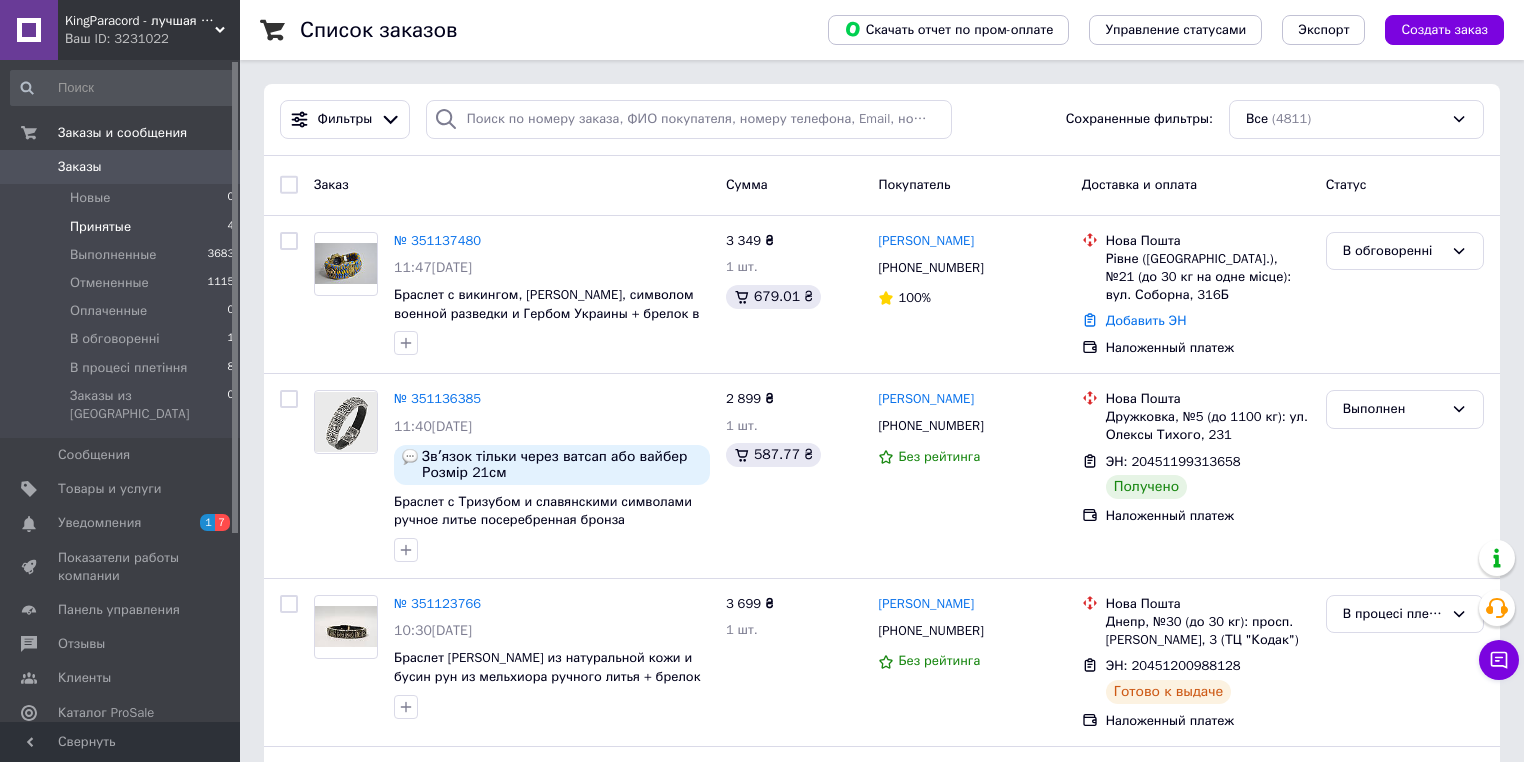 click on "Принятые" at bounding box center (100, 227) 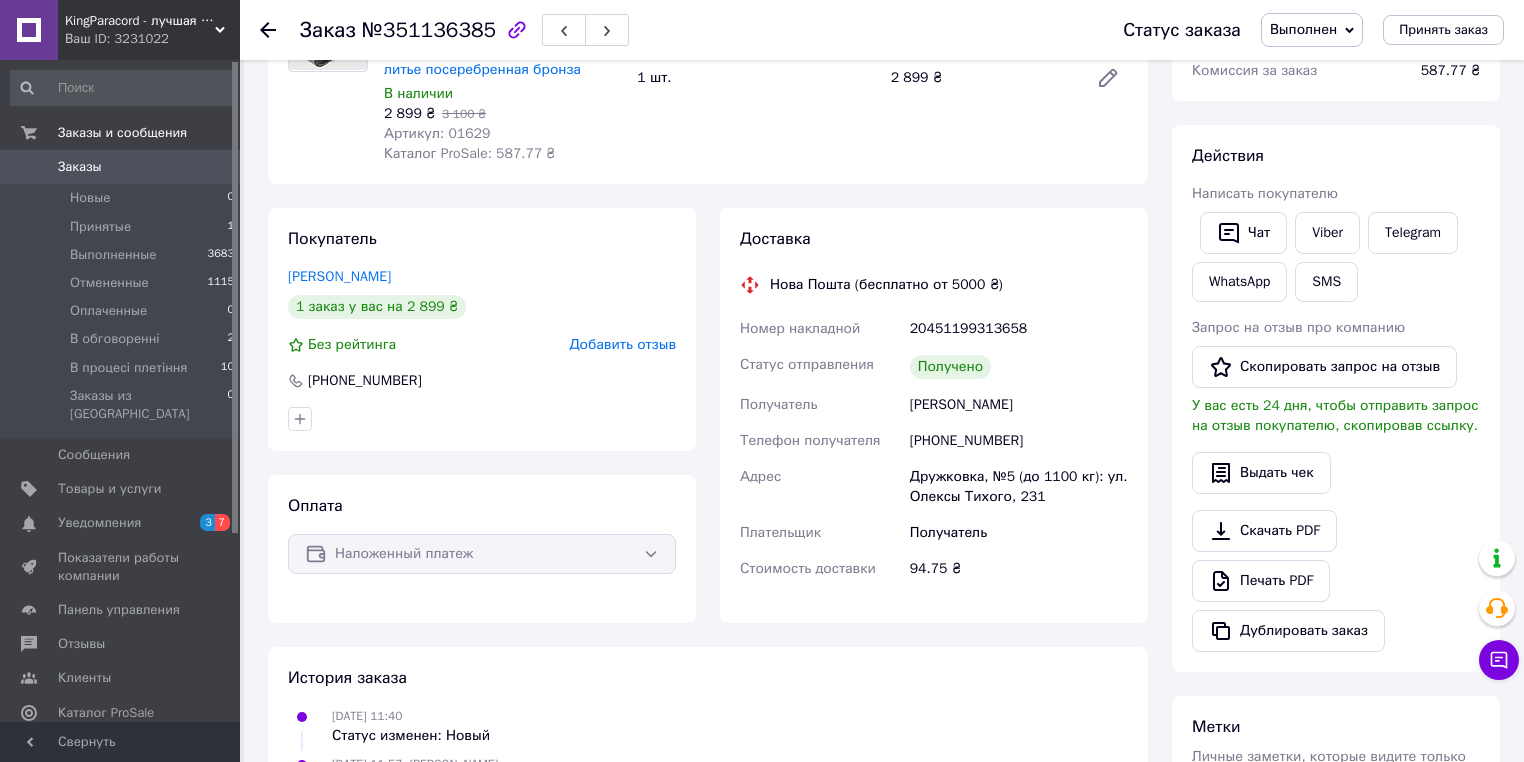 scroll, scrollTop: 240, scrollLeft: 0, axis: vertical 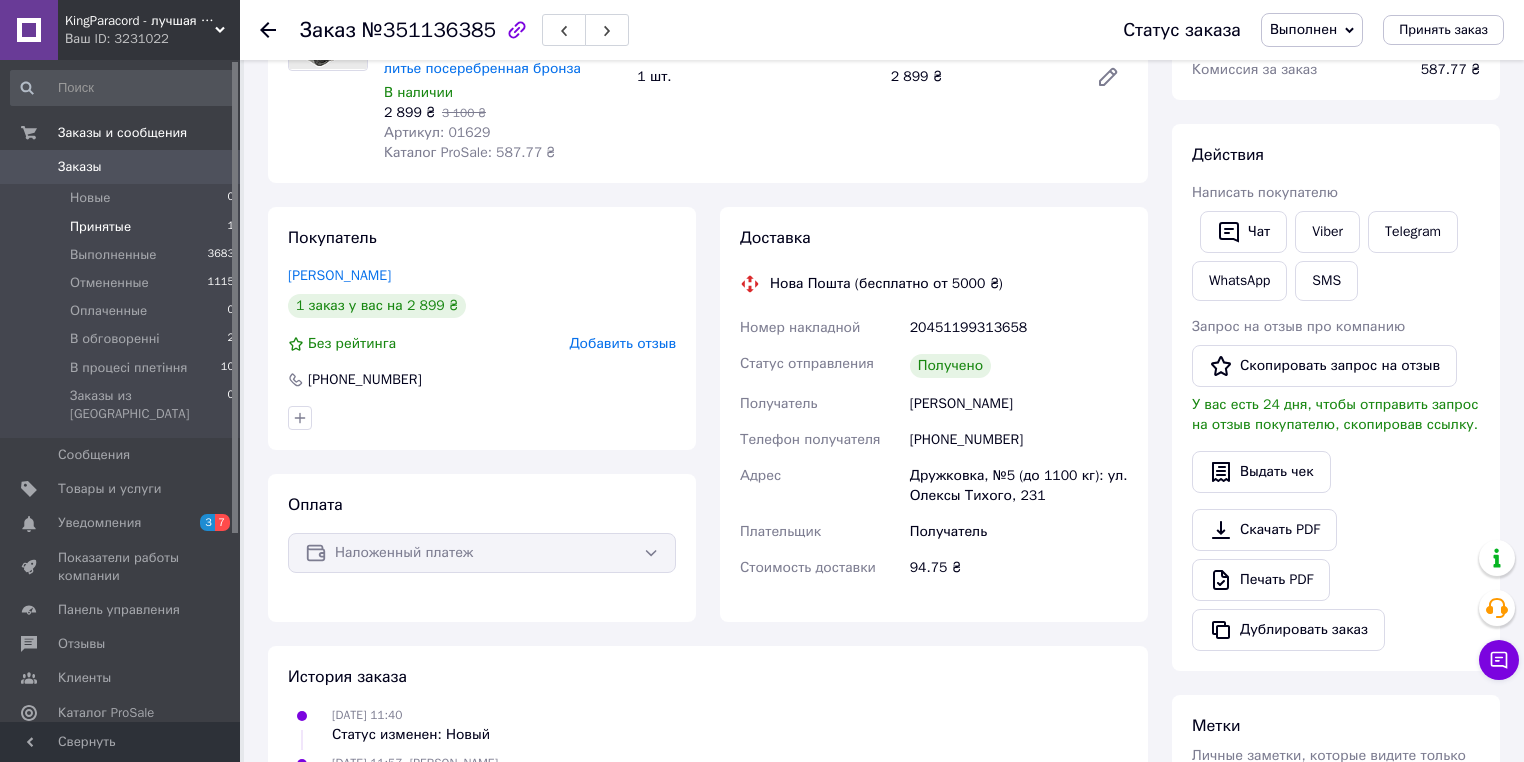 click on "Принятые 1" at bounding box center (123, 227) 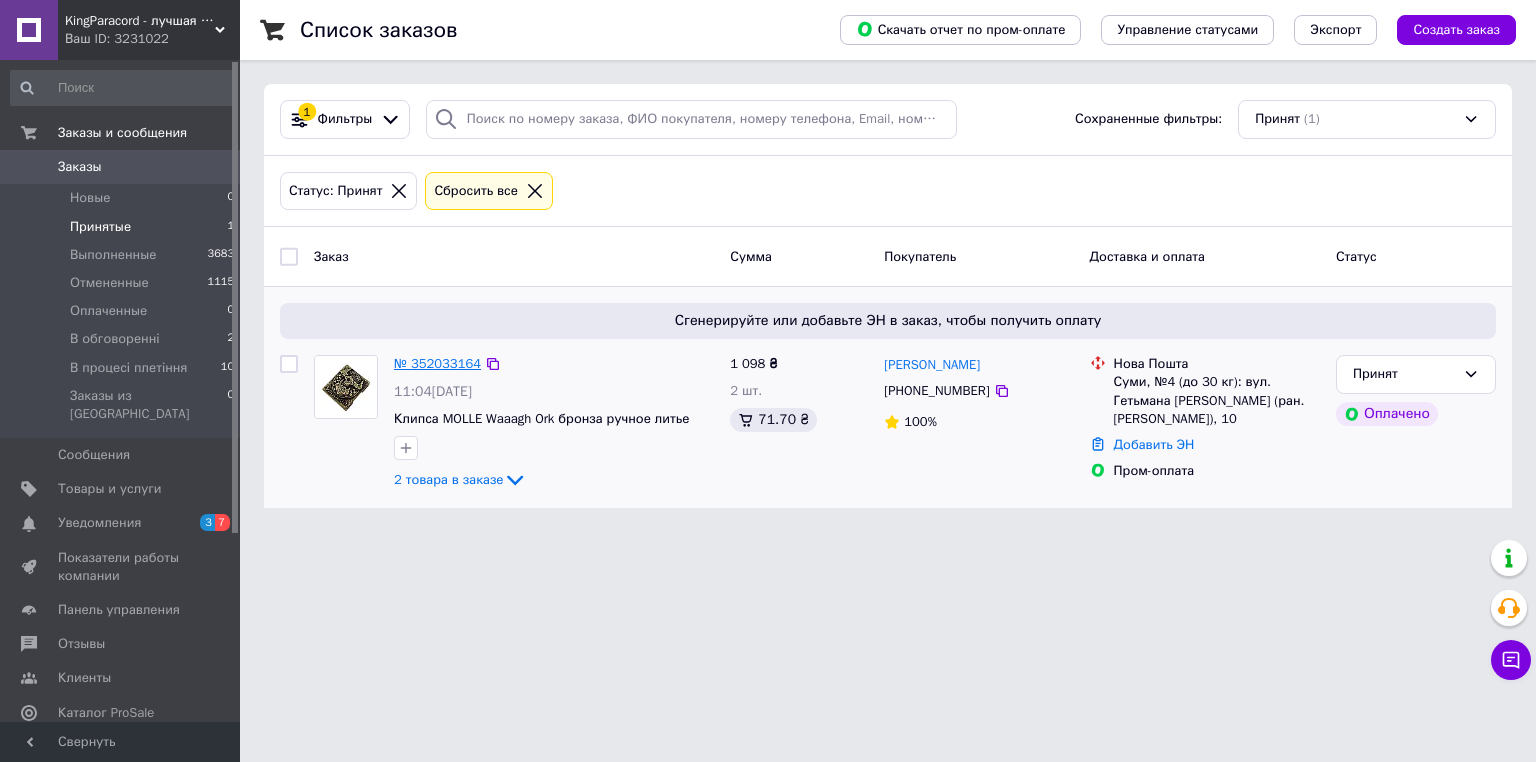 click on "№ 352033164" at bounding box center [437, 363] 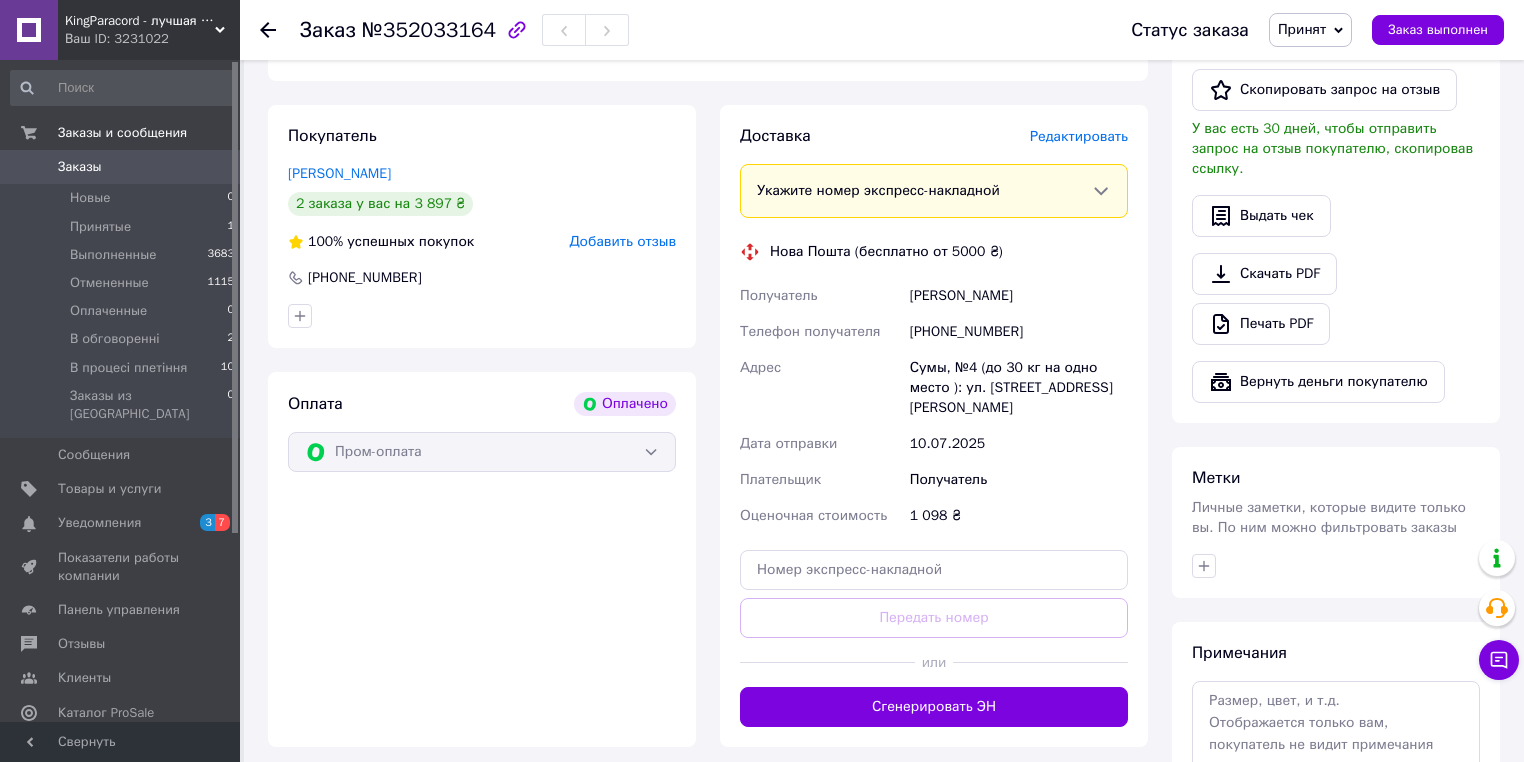 scroll, scrollTop: 975, scrollLeft: 0, axis: vertical 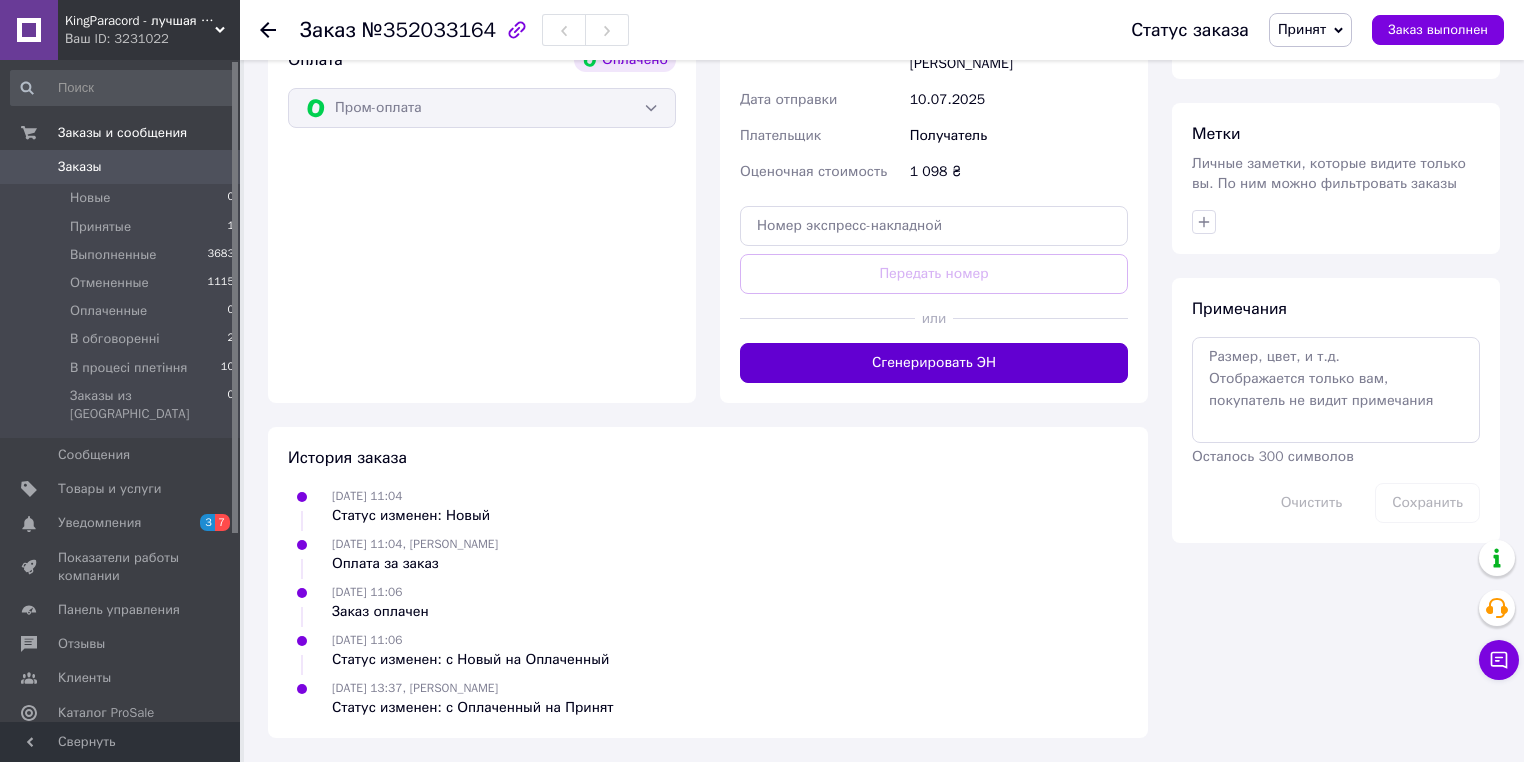 click on "Сгенерировать ЭН" at bounding box center (934, 363) 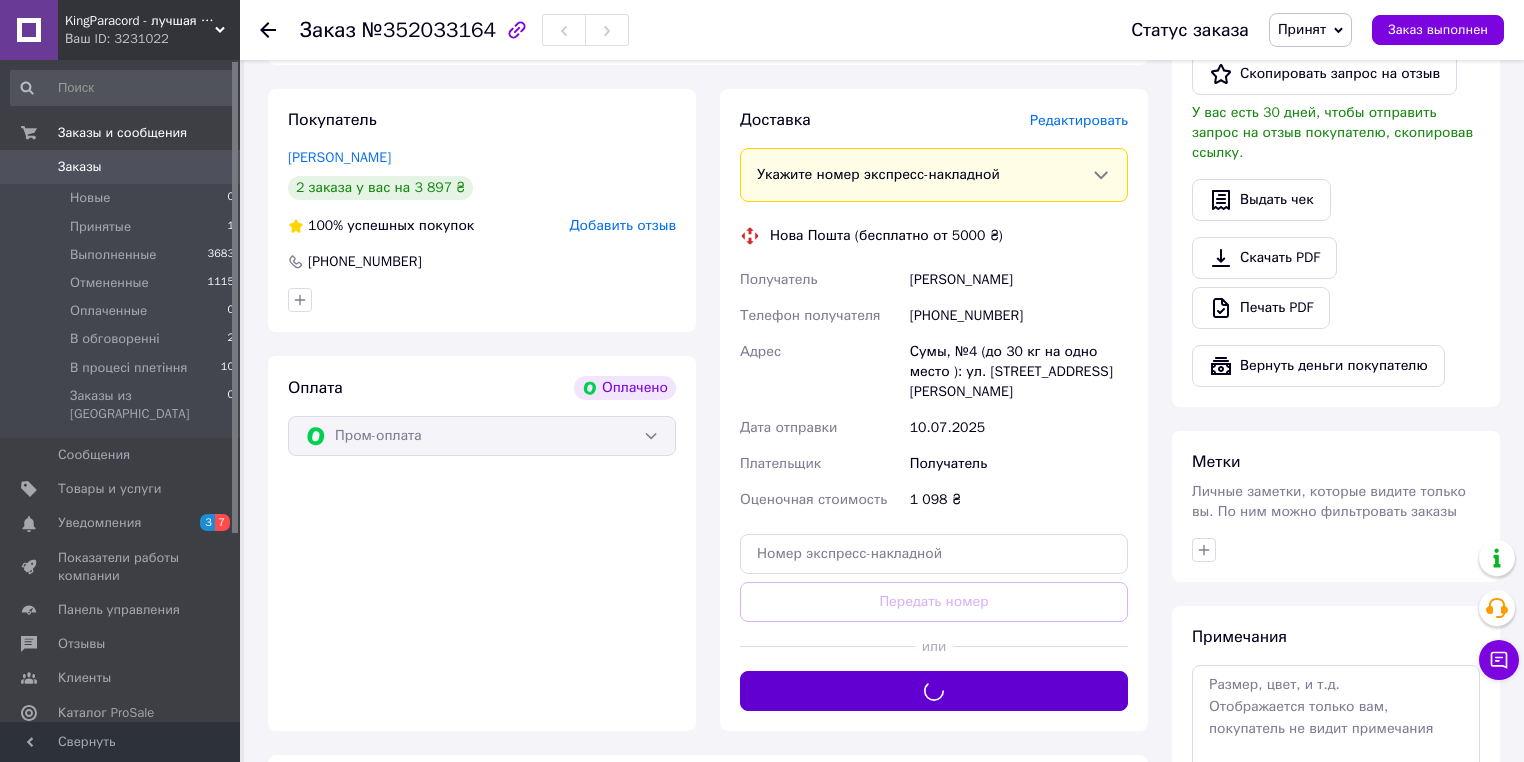 scroll, scrollTop: 321, scrollLeft: 0, axis: vertical 